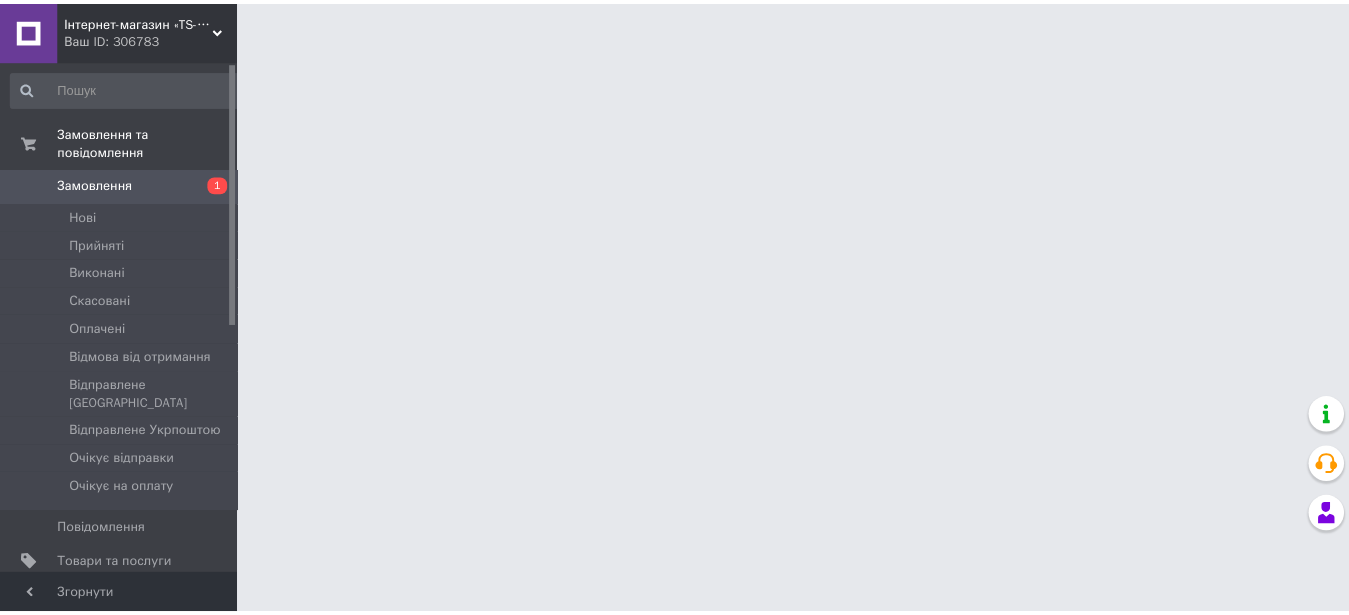 scroll, scrollTop: 0, scrollLeft: 0, axis: both 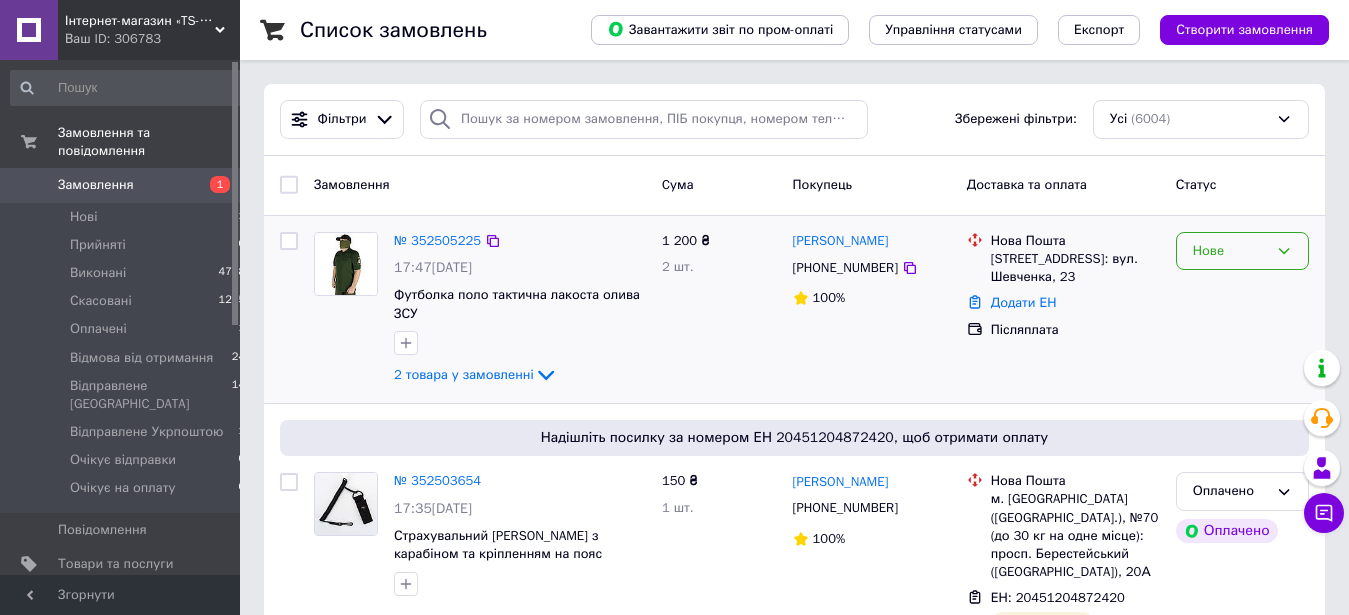 click on "Нове" at bounding box center (1230, 251) 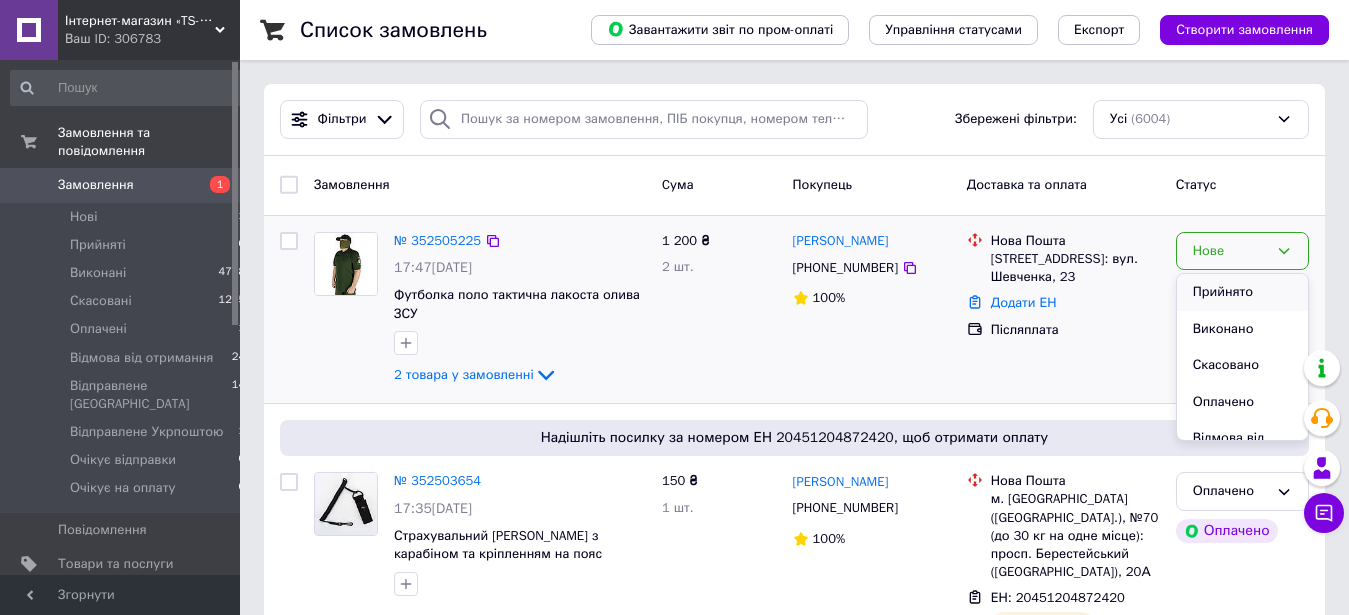 click on "Прийнято" at bounding box center [1242, 292] 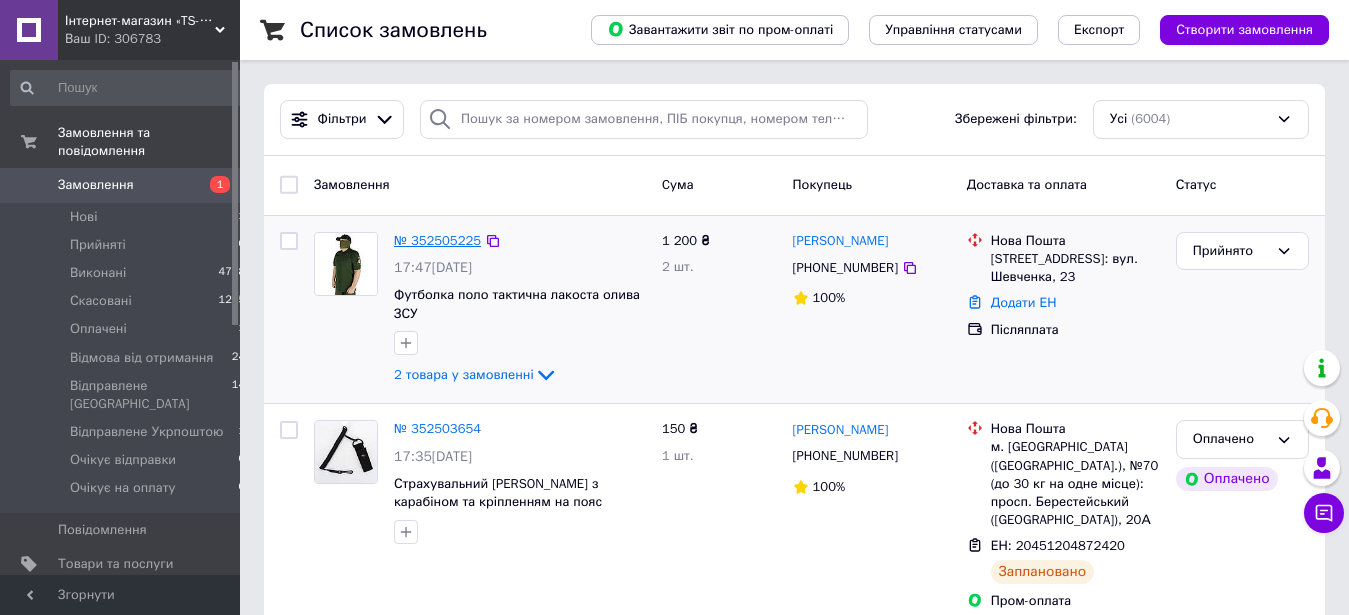 click on "№ 352505225" at bounding box center [437, 240] 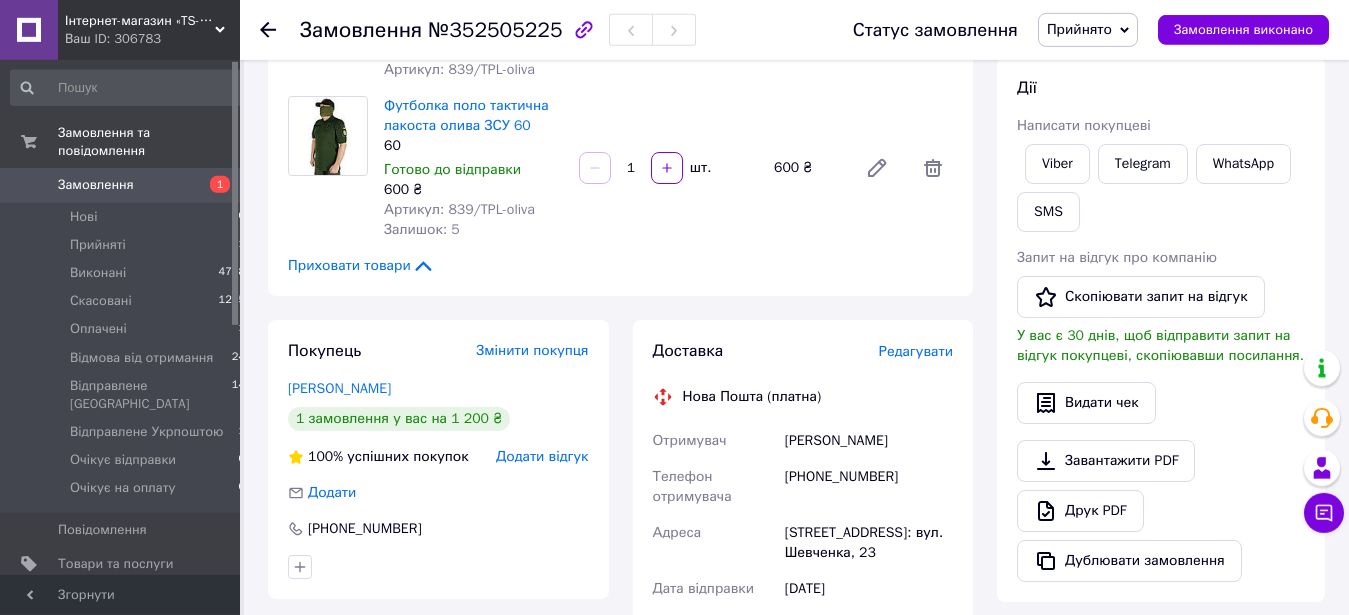 scroll, scrollTop: 408, scrollLeft: 0, axis: vertical 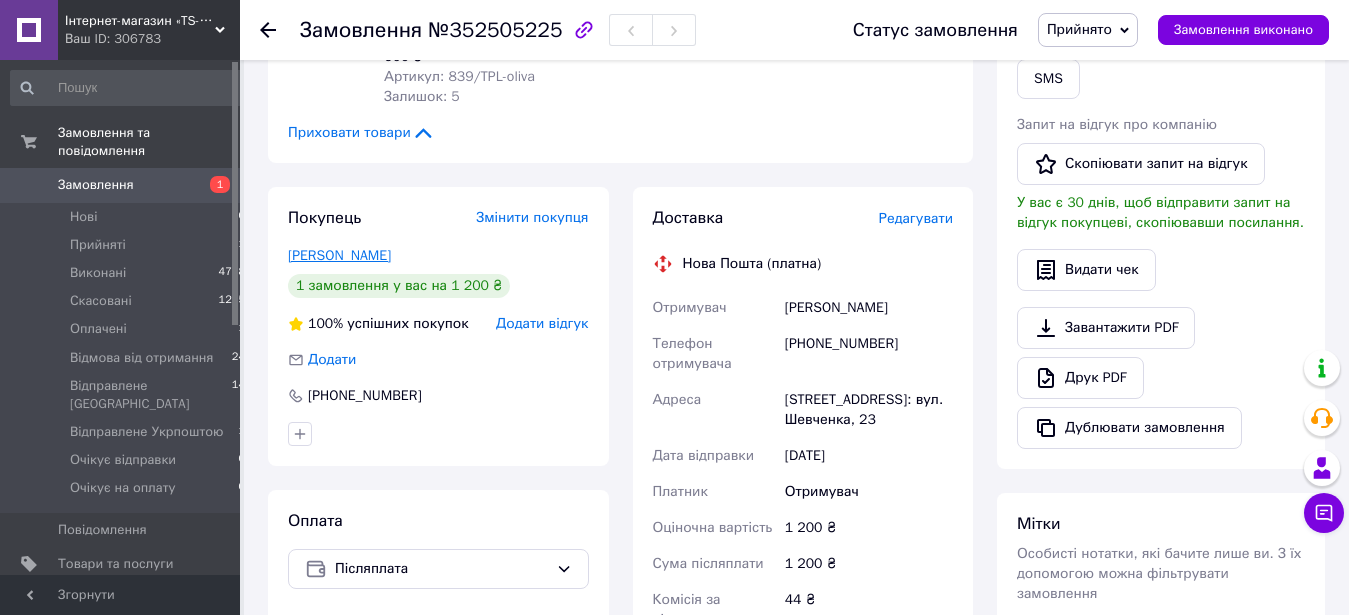 click on "[PERSON_NAME]" at bounding box center [339, 255] 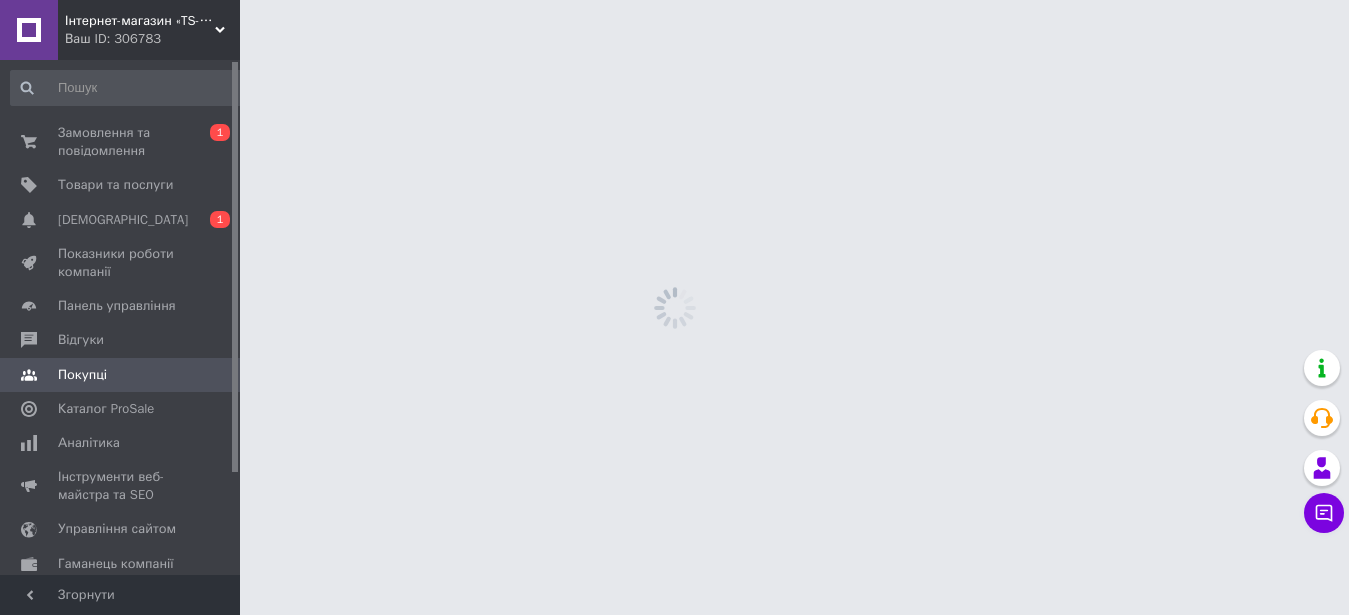 scroll, scrollTop: 0, scrollLeft: 0, axis: both 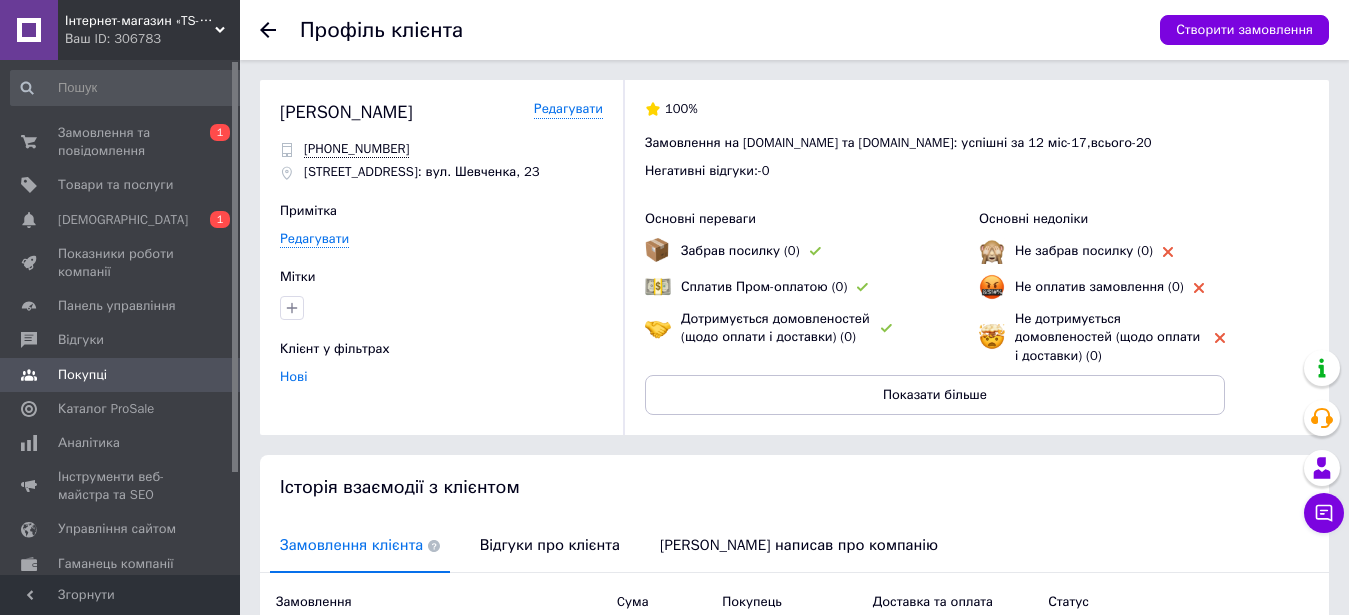 click on "Профіль клієнта Створити замовлення" at bounding box center [794, 30] 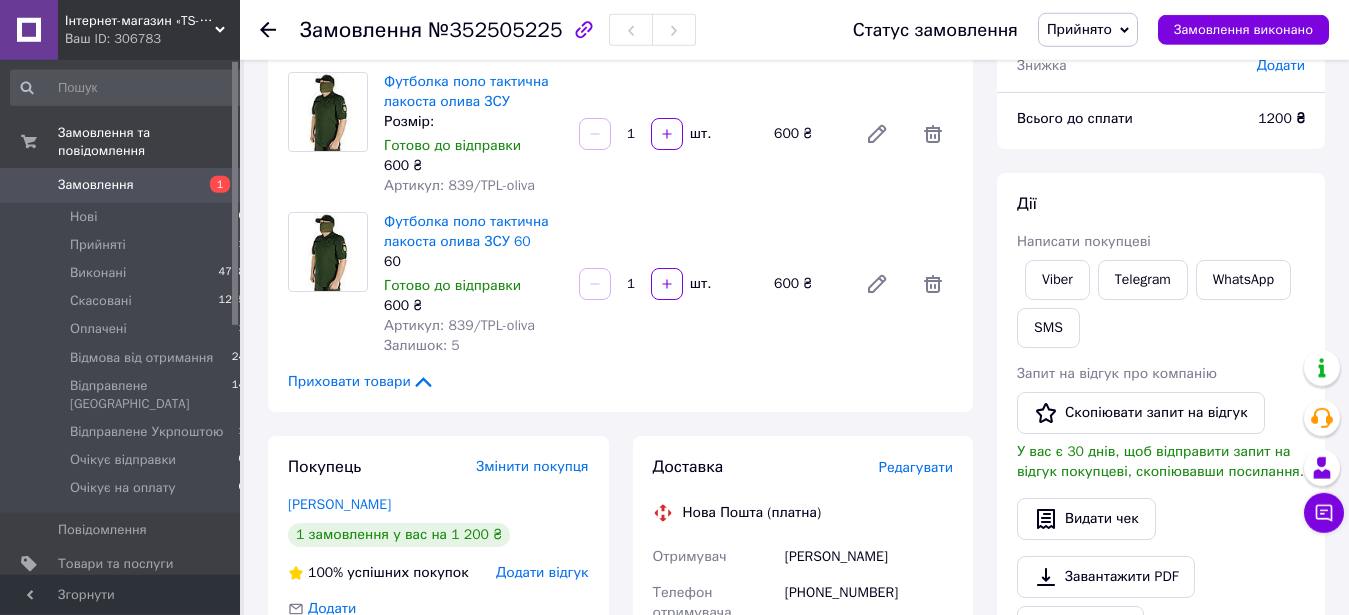 scroll, scrollTop: 95, scrollLeft: 0, axis: vertical 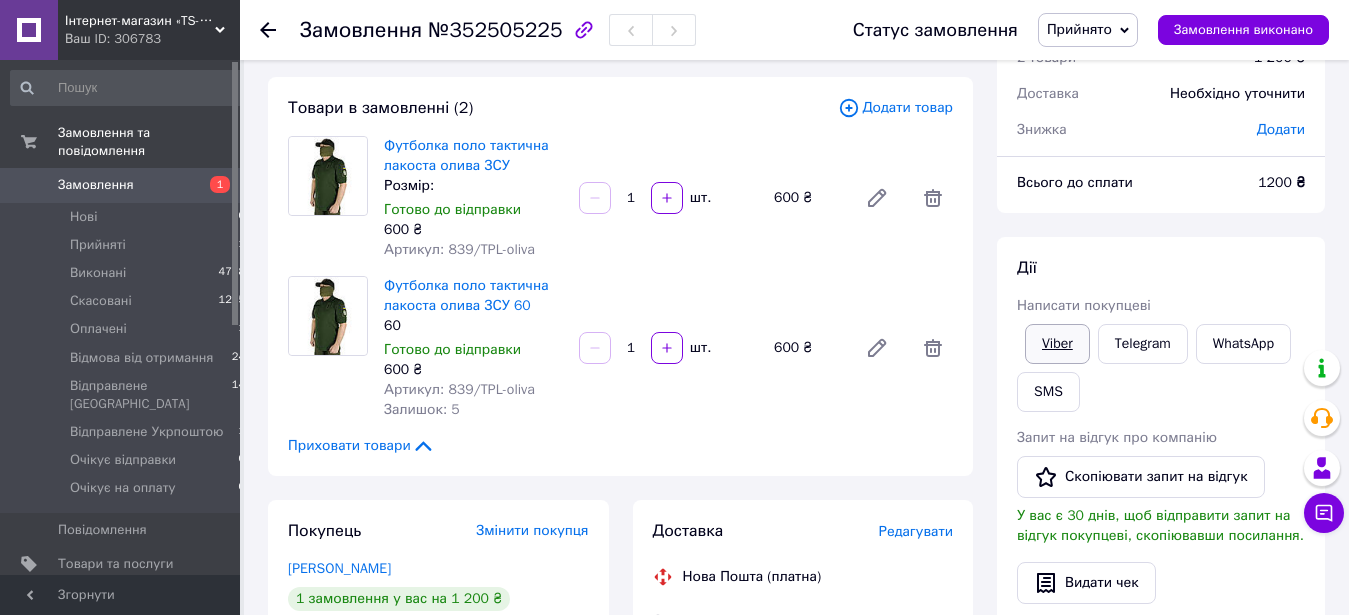 click on "Viber" at bounding box center (1057, 344) 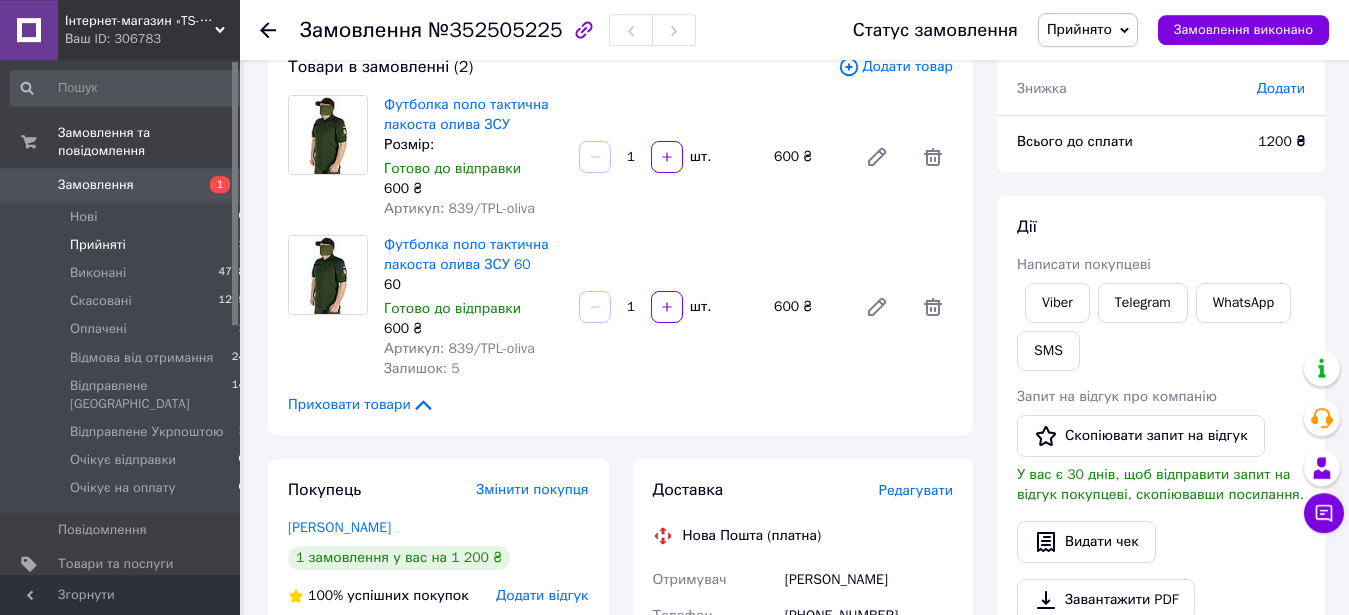 scroll, scrollTop: 197, scrollLeft: 0, axis: vertical 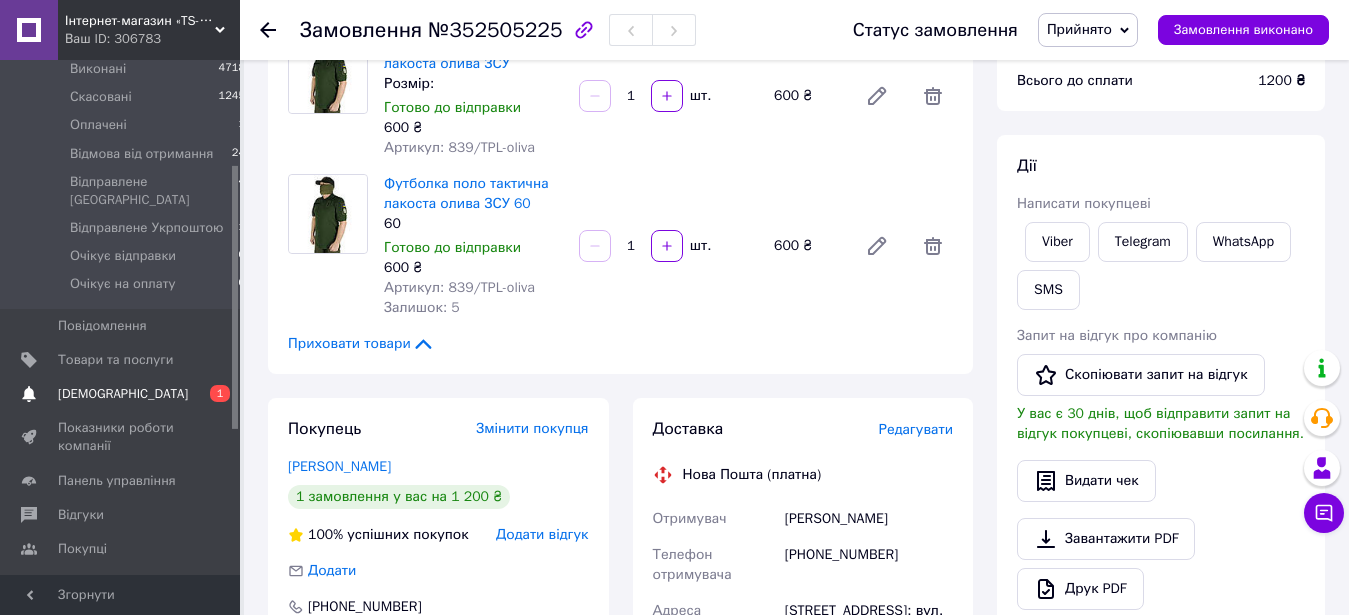 click on "[DEMOGRAPHIC_DATA]" at bounding box center (121, 394) 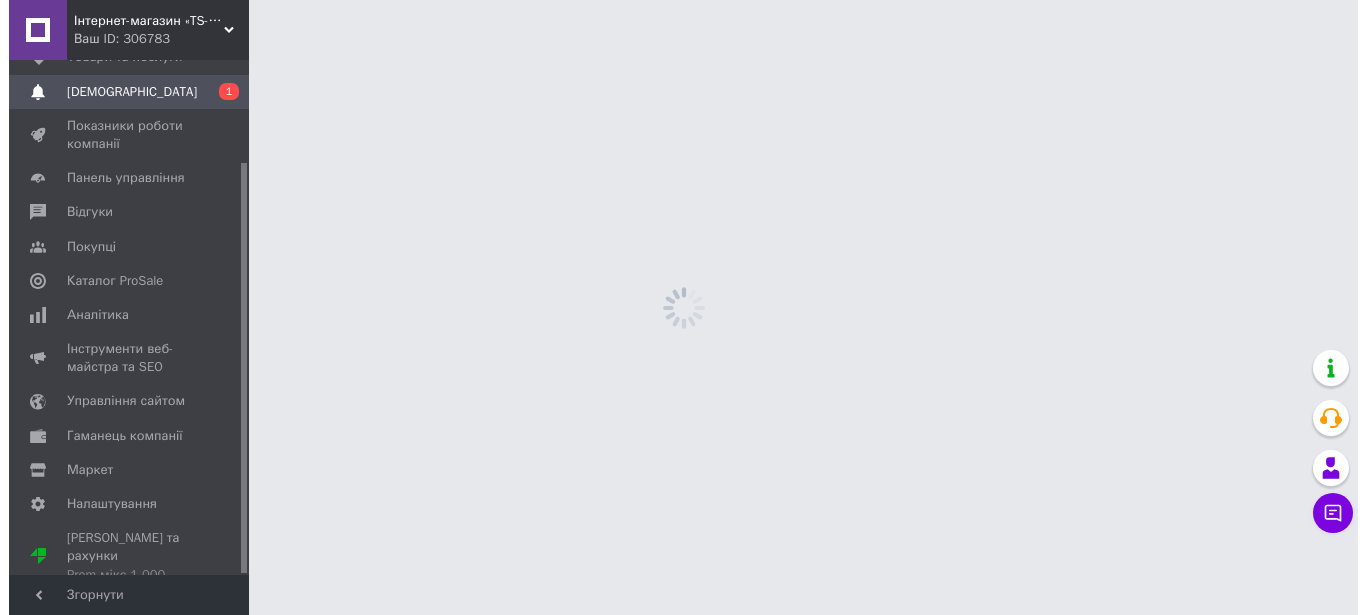 scroll, scrollTop: 0, scrollLeft: 0, axis: both 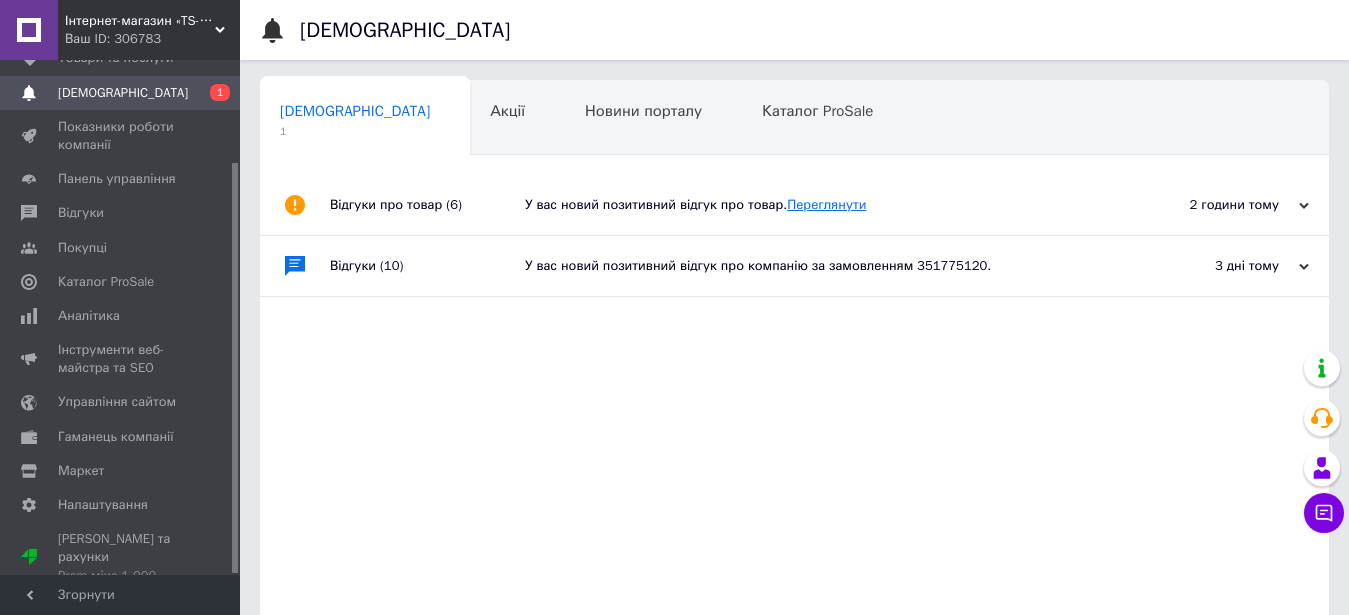 click on "Переглянути" at bounding box center (826, 204) 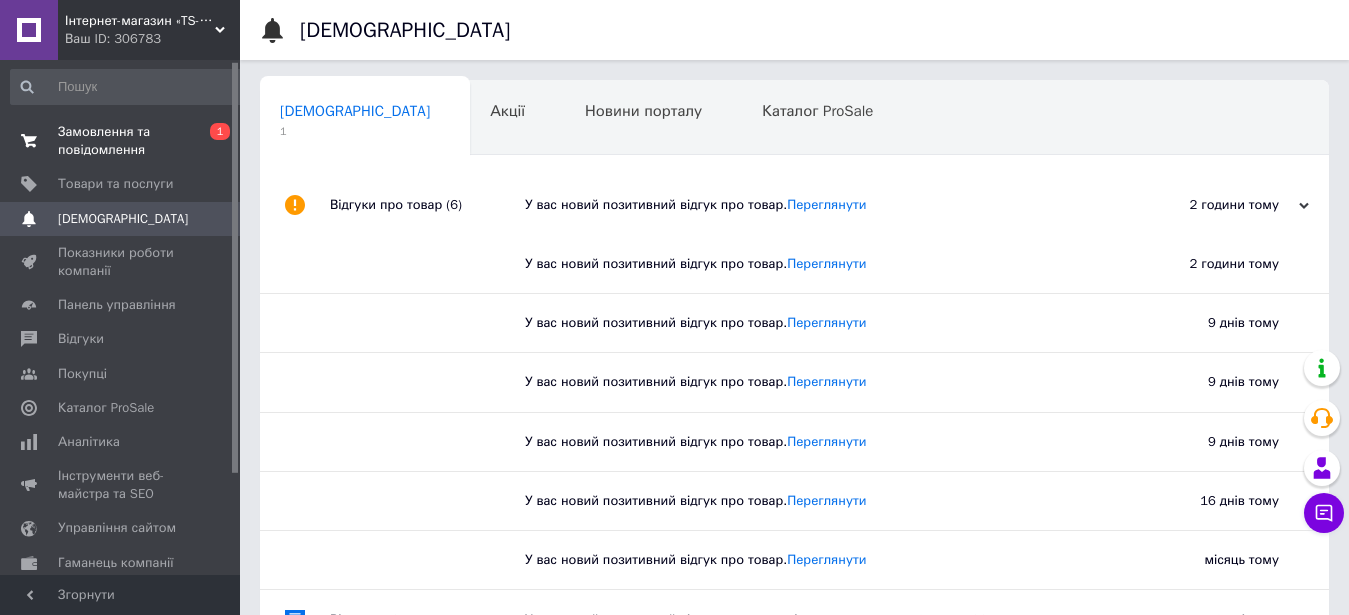 scroll, scrollTop: 0, scrollLeft: 0, axis: both 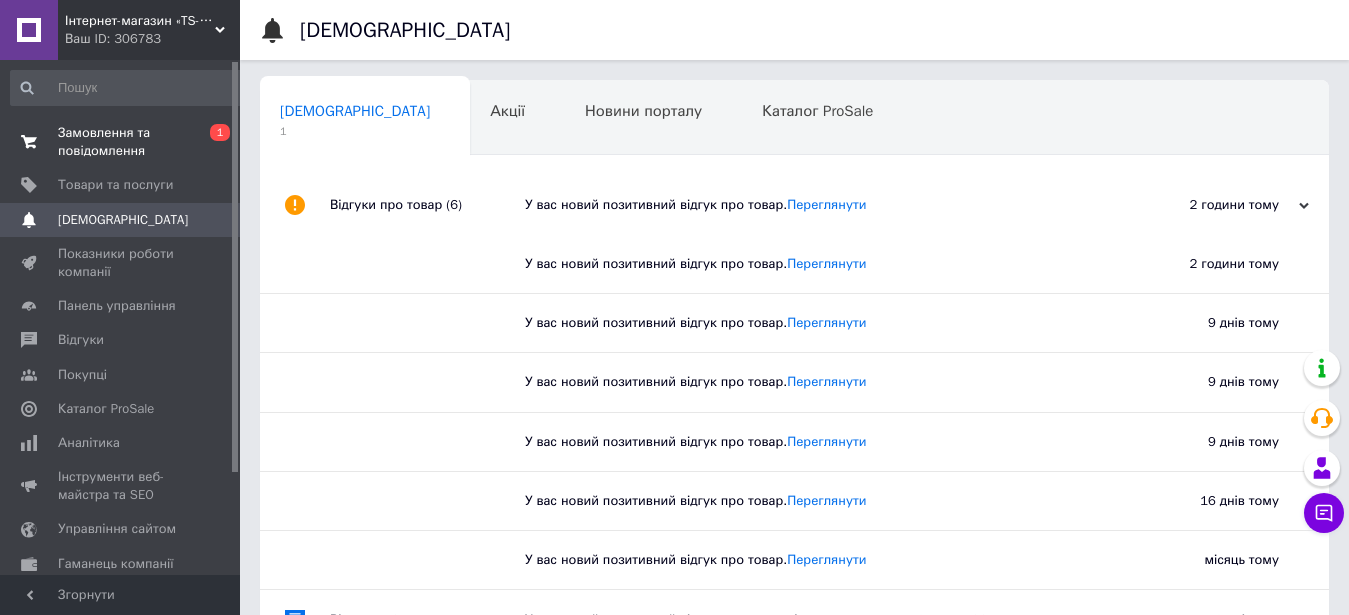 click on "Замовлення та повідомлення" at bounding box center (121, 142) 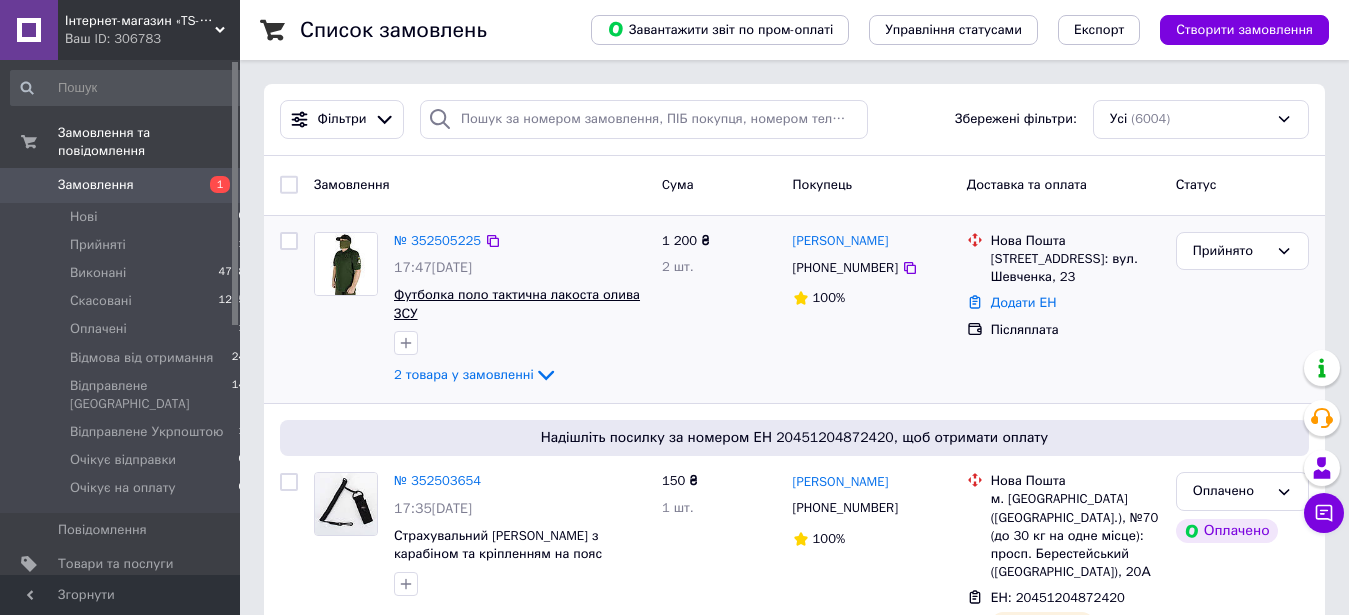 click on "Футболка поло тактична лакоста олива ЗСУ" at bounding box center (517, 304) 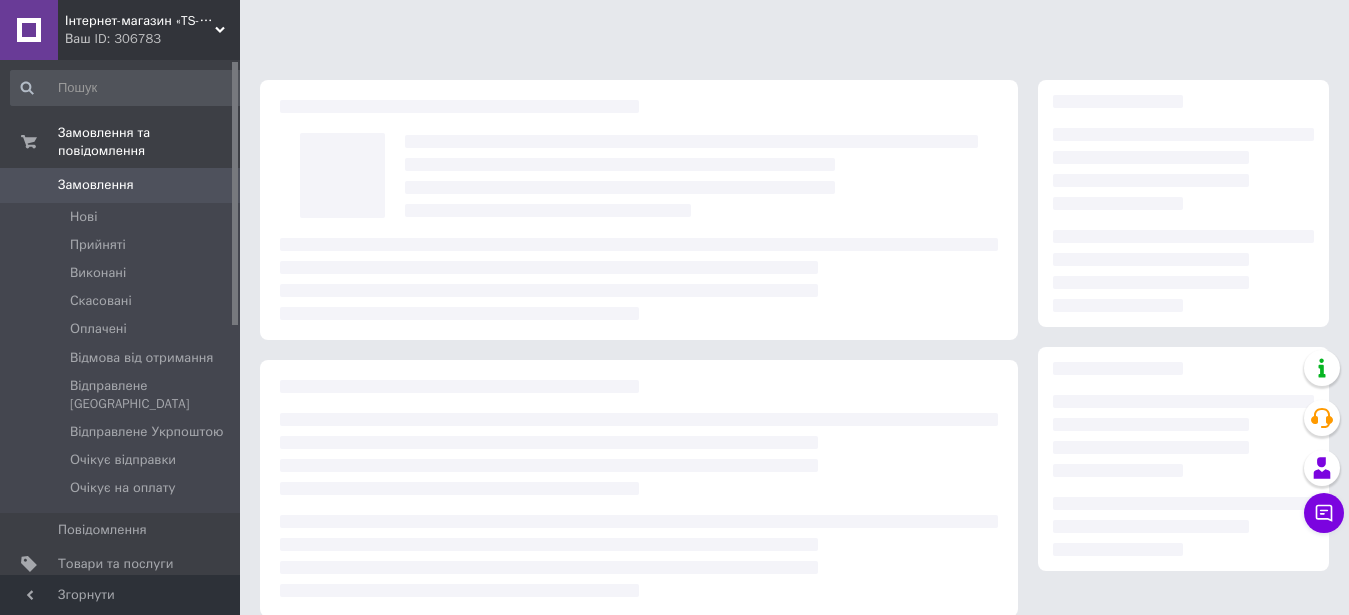 scroll, scrollTop: 0, scrollLeft: 0, axis: both 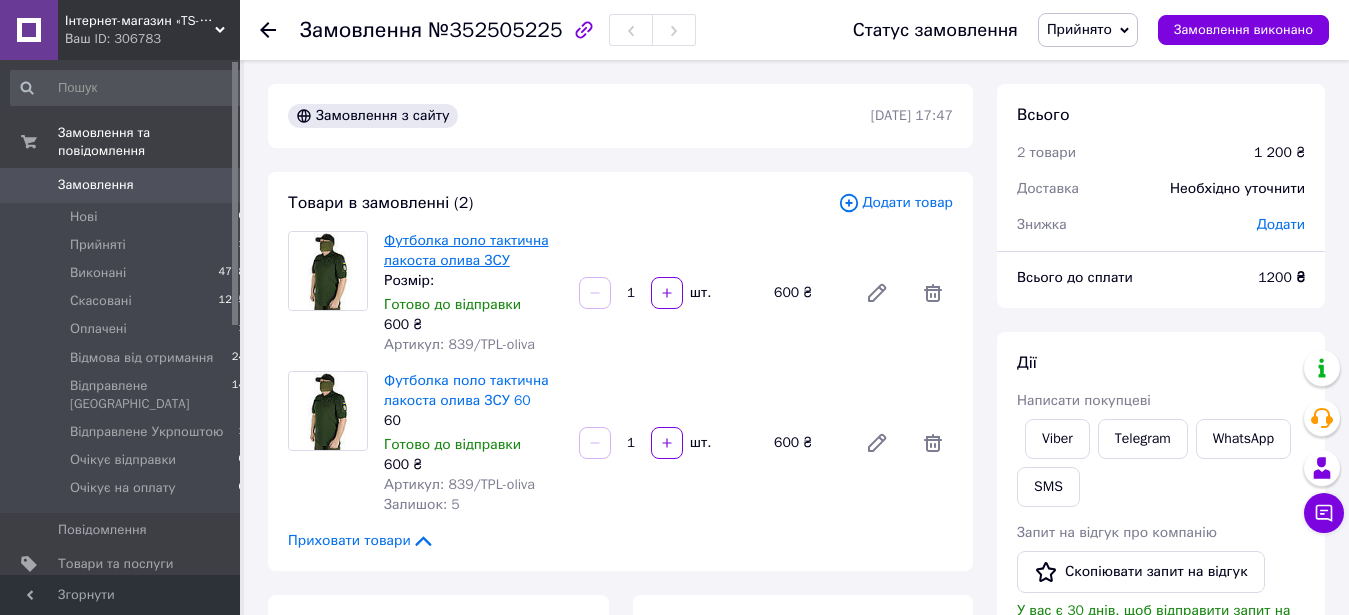 click on "Футболка поло тактична лакоста олива ЗСУ" at bounding box center (466, 250) 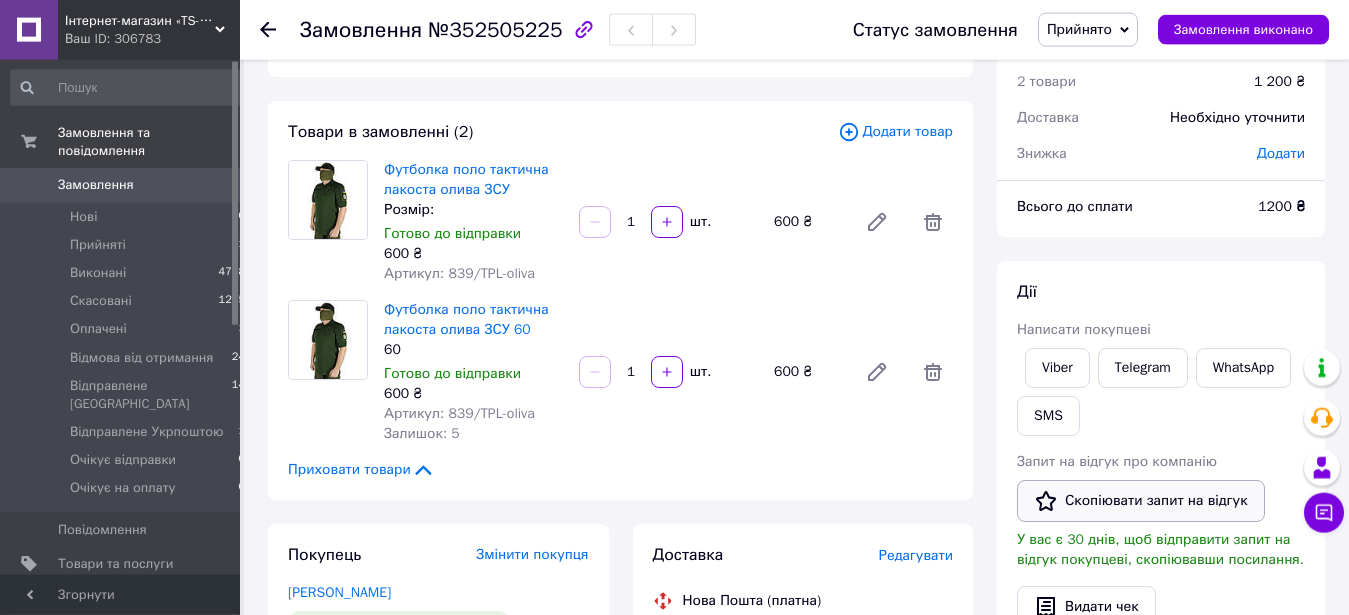 scroll, scrollTop: 204, scrollLeft: 0, axis: vertical 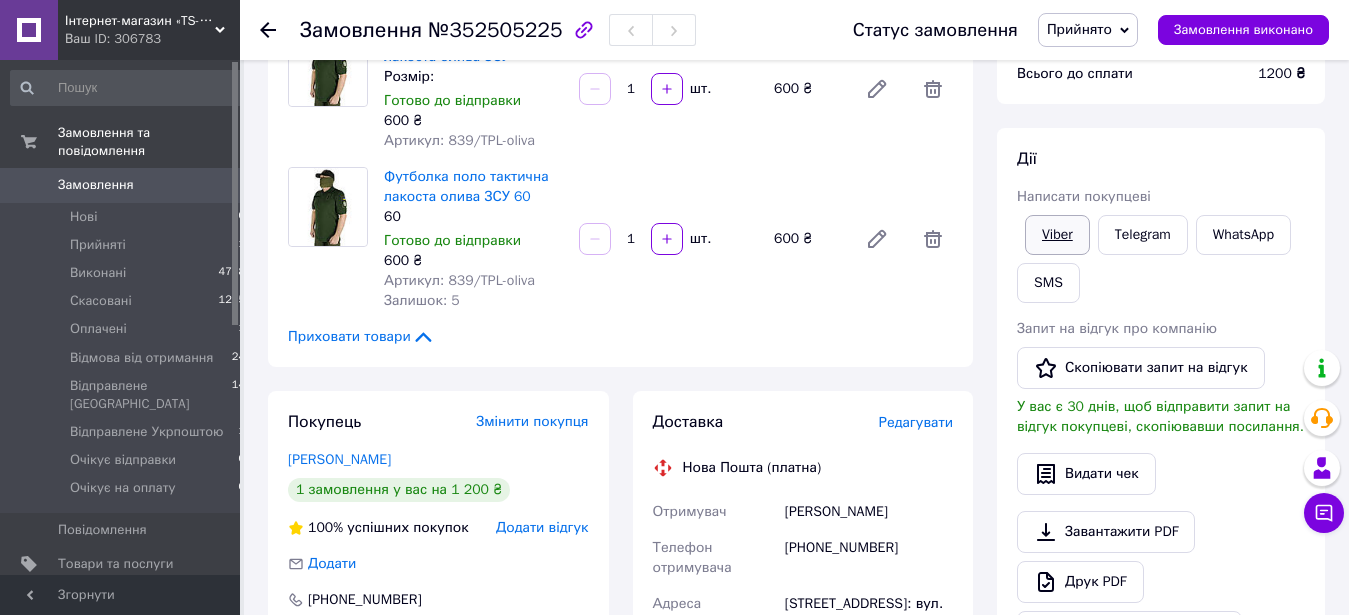 click on "Viber" at bounding box center (1057, 235) 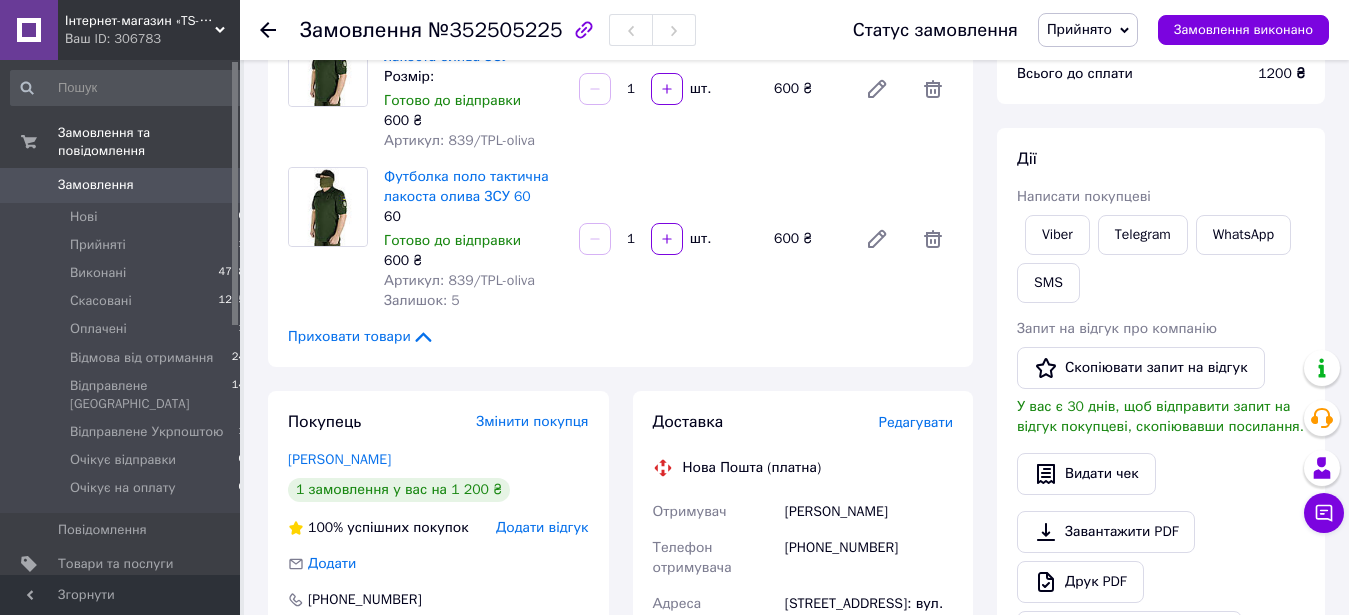 click on "Замовлення №352505225 Статус замовлення Прийнято Виконано Скасовано Оплачено Відмова від отримання Відправлене Новою Поштою Відправлене Укрпоштою Очікує відправки Очікує на оплату Замовлення виконано Замовлення з сайту [DATE] 17:47 Товари в замовленні (2) Додати товар Футболка поло тактична лакоста олива ЗСУ Розмір: [PERSON_NAME] до відправки 600 ₴ Артикул: 839/TPL-oliva 1   шт. 600 ₴ Футболка поло тактична лакоста олива ЗСУ 60 60 Готово до відправки 600 ₴ Артикул: 839/TPL-oliva Залишок: 5 1   шт. 600 ₴ Приховати товари Покупець Змінити покупця [PERSON_NAME] Володимирович 100%   успішних покупок" at bounding box center [796, 591] 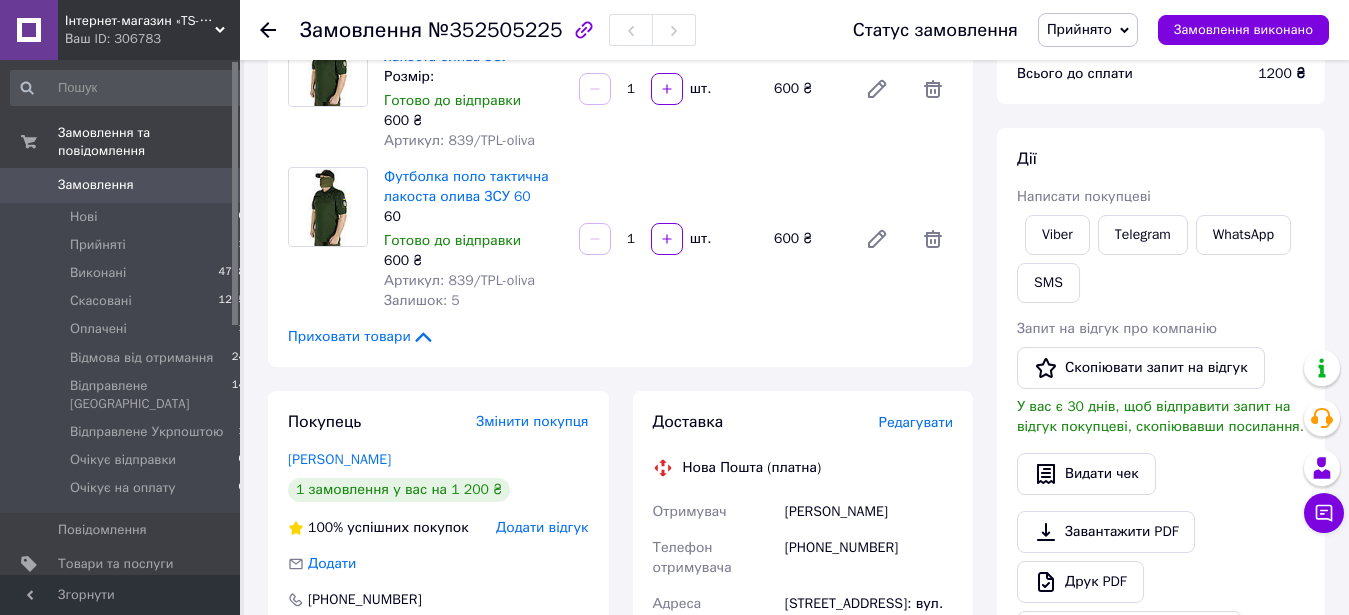 click on "[PERSON_NAME] покупцеві Viber Telegram WhatsApp SMS Запит на відгук про компанію   Скопіювати запит на відгук У вас є 30 днів, щоб відправити запит на відгук покупцеві, скопіювавши посилання.   Видати чек   Завантажити PDF   Друк PDF   Дублювати замовлення" at bounding box center [1161, 400] 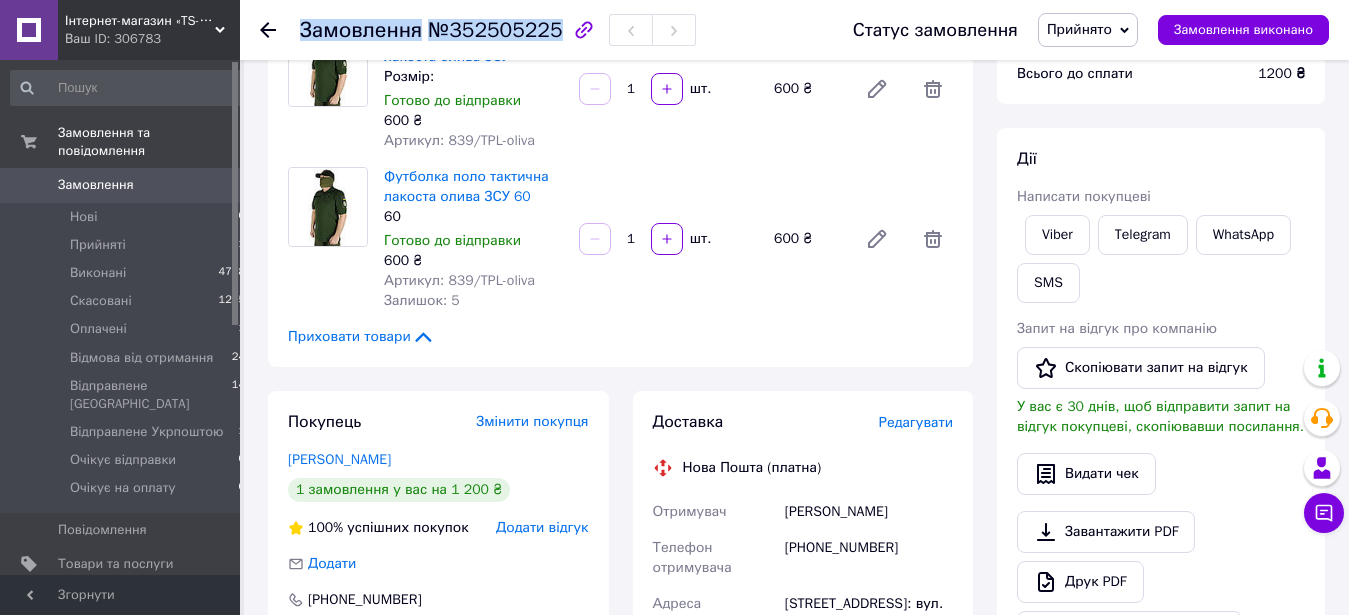 drag, startPoint x: 300, startPoint y: 35, endPoint x: 546, endPoint y: 33, distance: 246.00813 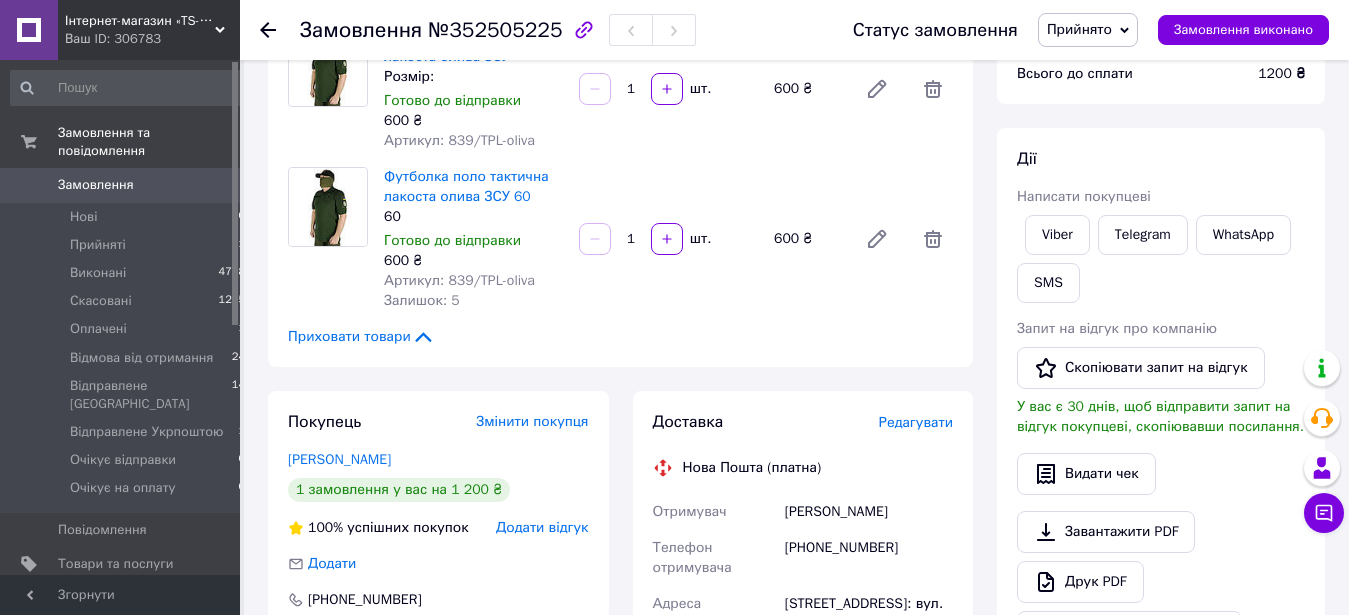 click on "[PERSON_NAME] покупцеві Viber Telegram WhatsApp SMS Запит на відгук про компанію   Скопіювати запит на відгук У вас є 30 днів, щоб відправити запит на відгук покупцеві, скопіювавши посилання.   Видати чек   Завантажити PDF   Друк PDF   Дублювати замовлення" at bounding box center (1161, 400) 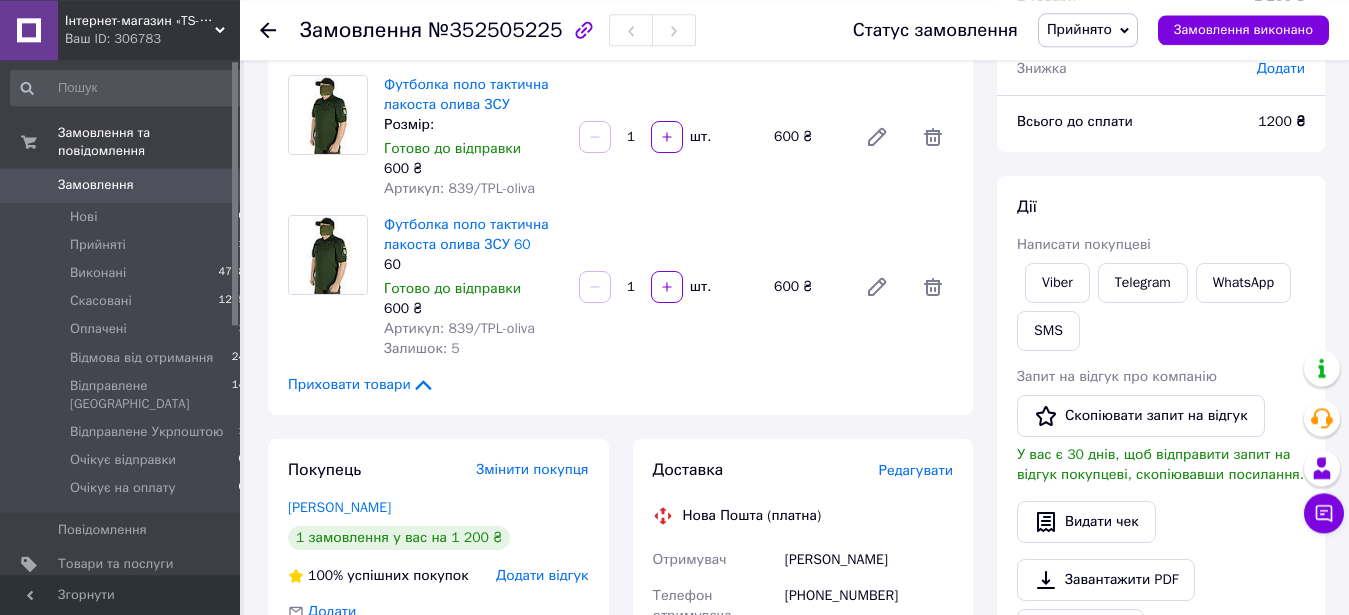 scroll, scrollTop: 102, scrollLeft: 0, axis: vertical 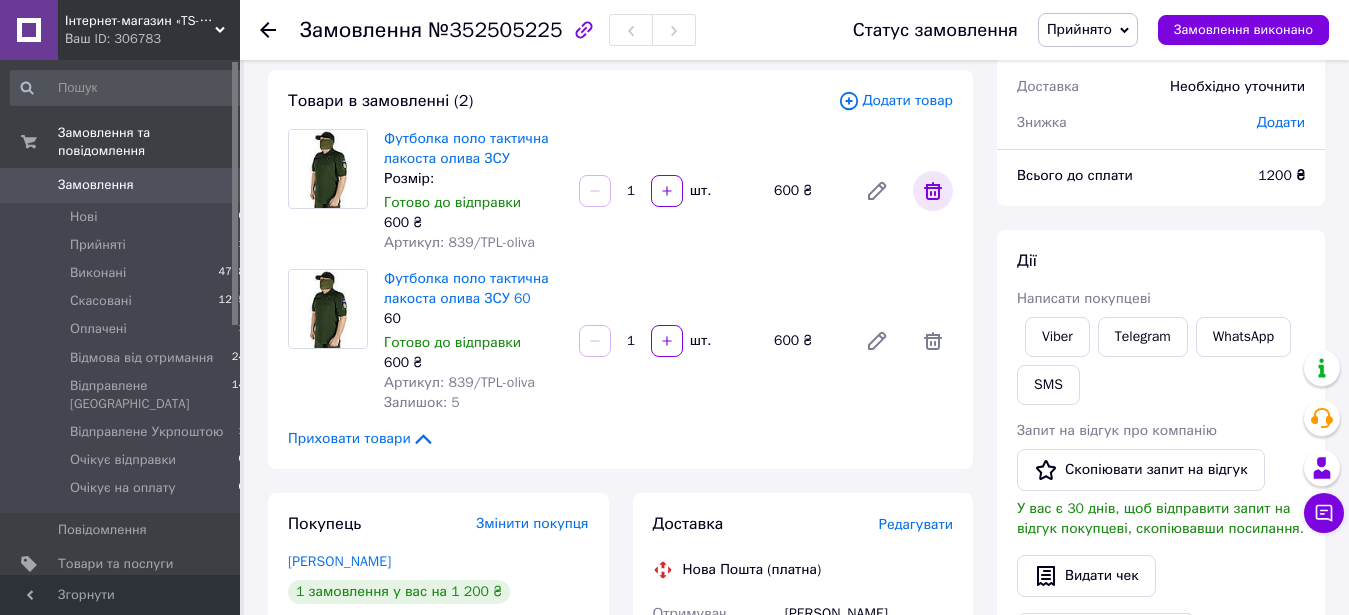 click 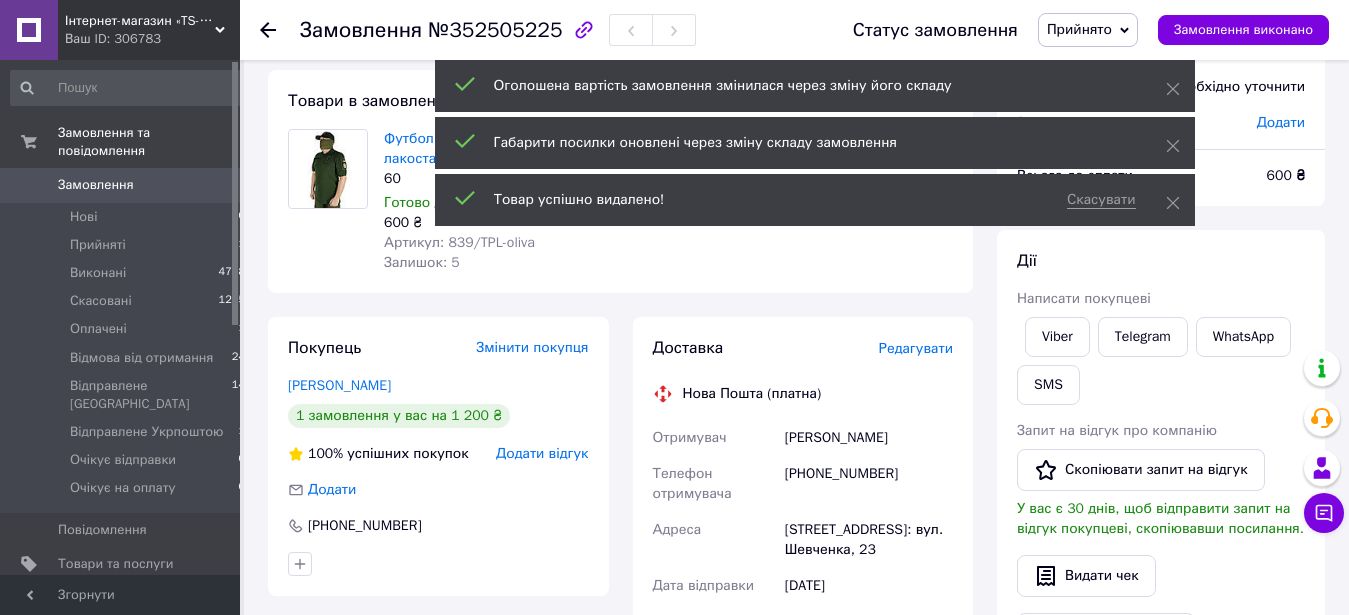 click on "Замовлення з сайту [DATE] 17:47 Товари в замовленні (1) Додати товар Футболка поло тактична лакоста олива ЗСУ 60 60 Готово до відправки 600 ₴ Артикул: 839/TPL-oliva Залишок: 5 1   шт. 600 ₴ Покупець Змінити покупця [PERSON_NAME] 1 замовлення у вас на 1 200 ₴ 100%   успішних покупок Додати відгук Додати [PHONE_NUMBER] Оплата Післяплата Доставка Редагувати Нова Пошта (платна) Отримувач Верба Володимирович Телефон отримувача [PHONE_NUMBER] [GEOGRAPHIC_DATA], №1: вул. [PERSON_NAME], 23 Дата відправки [DATE] Платник Отримувач Оціночна вартість 600 ₴ Сума післяплати 600 ₴ 32 ₴ Отримувач" at bounding box center (620, 663) 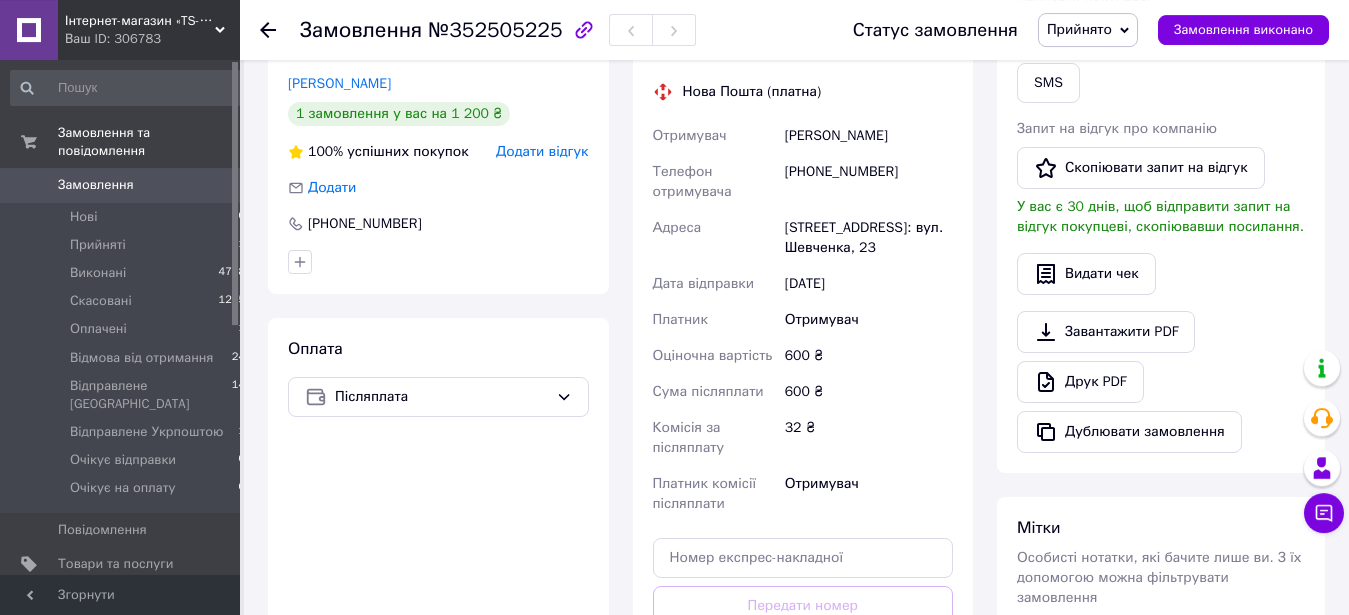 scroll, scrollTop: 408, scrollLeft: 0, axis: vertical 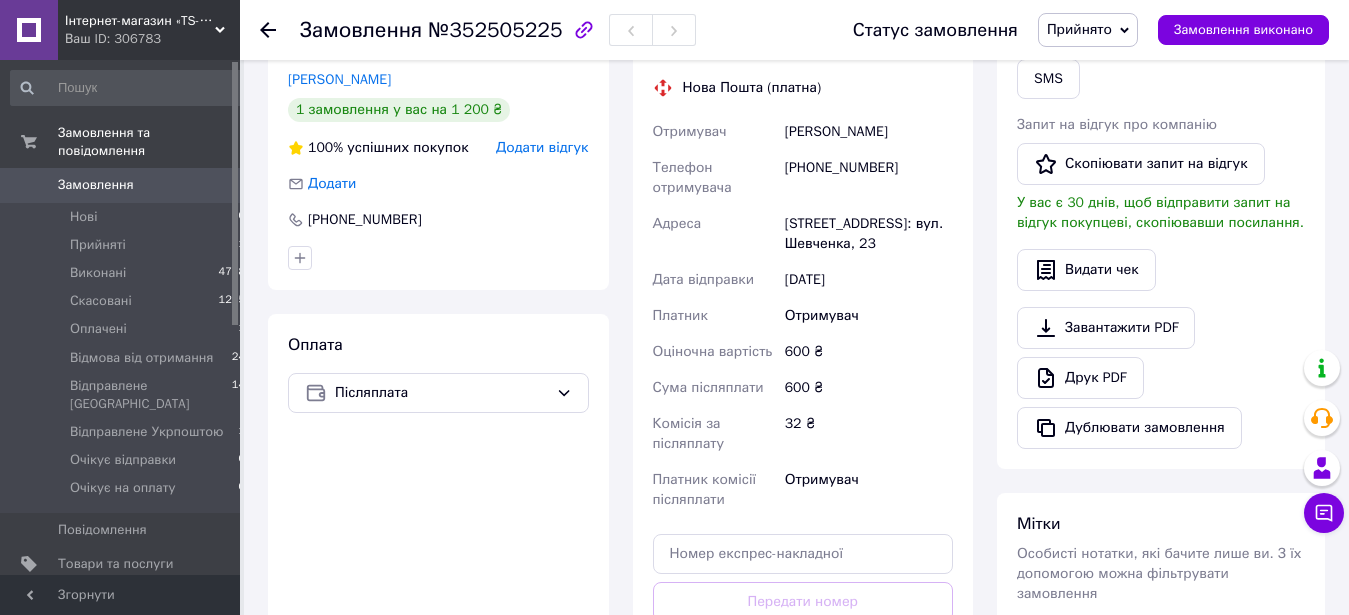 click on "Завантажити PDF   Друк PDF   Дублювати замовлення" at bounding box center [1161, 378] 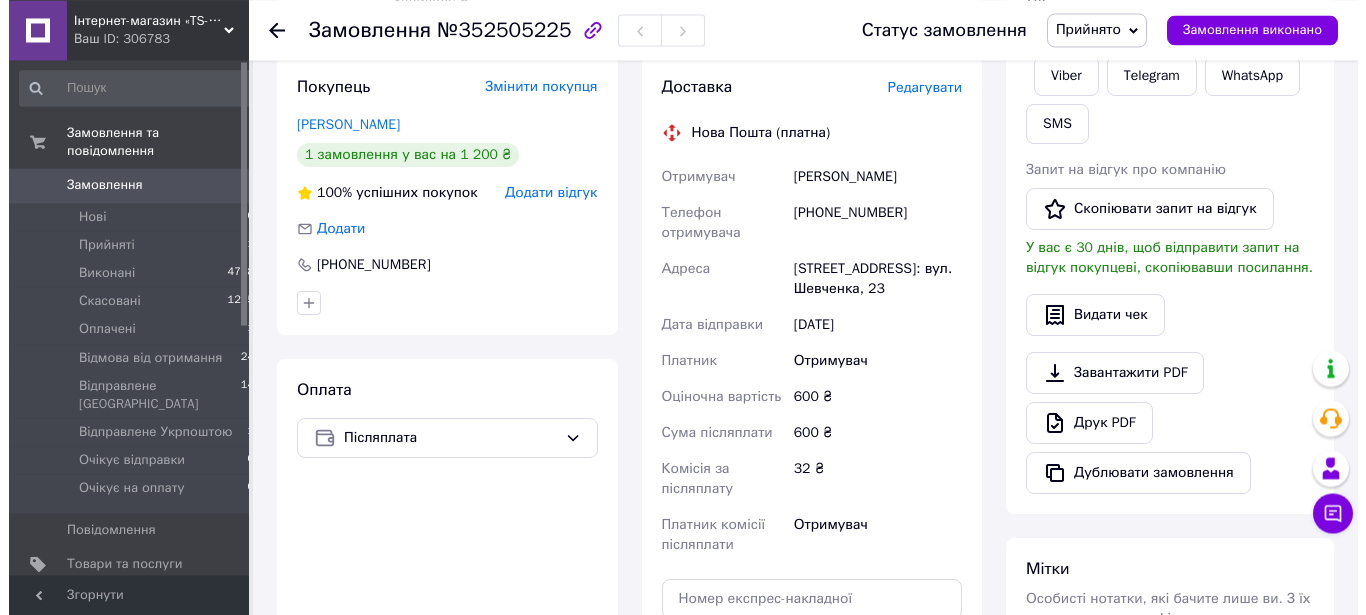 scroll, scrollTop: 306, scrollLeft: 0, axis: vertical 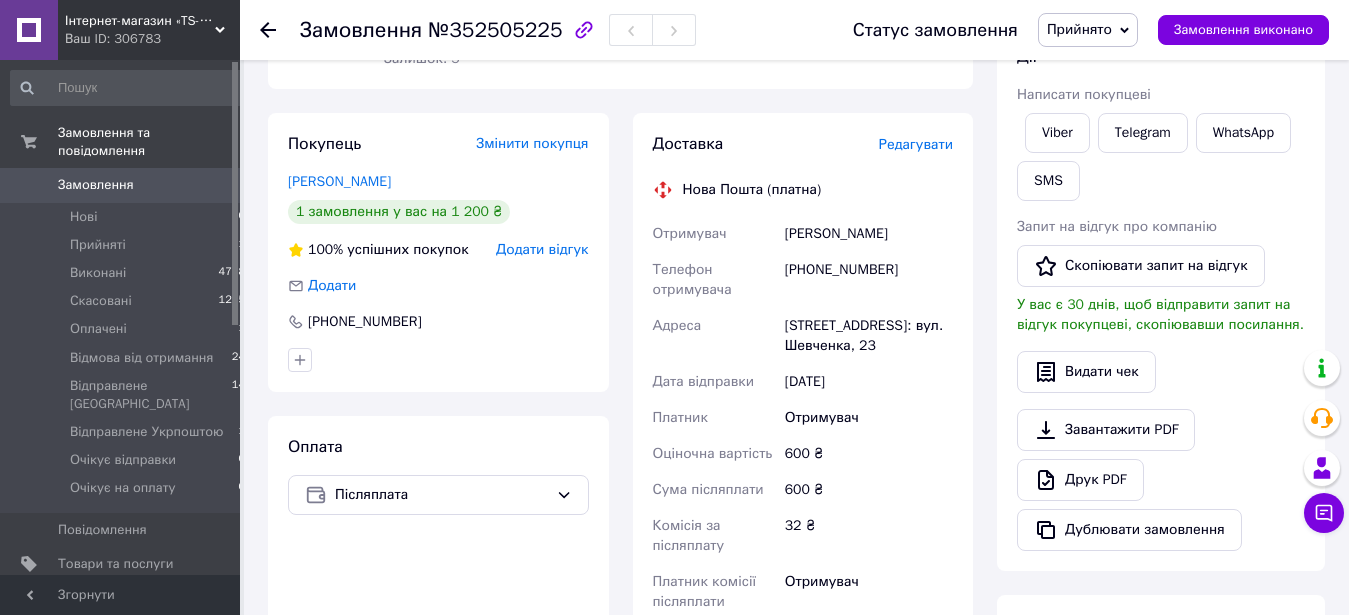 click on "Редагувати" at bounding box center [916, 144] 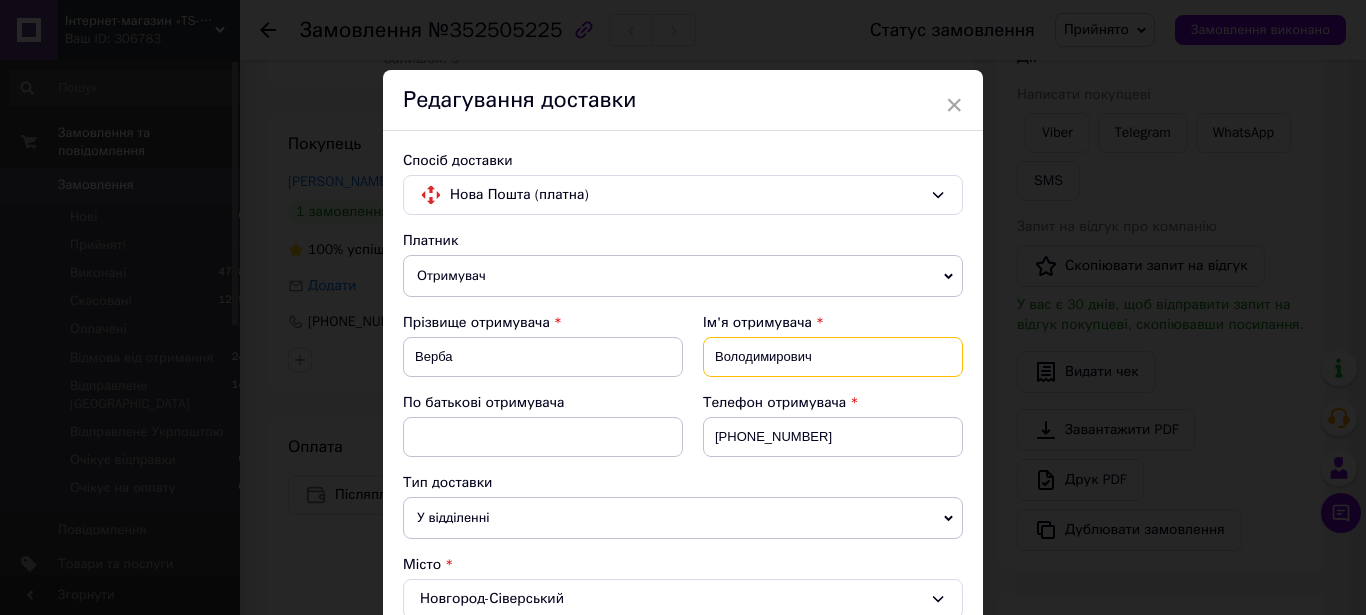 drag, startPoint x: 823, startPoint y: 360, endPoint x: 775, endPoint y: 359, distance: 48.010414 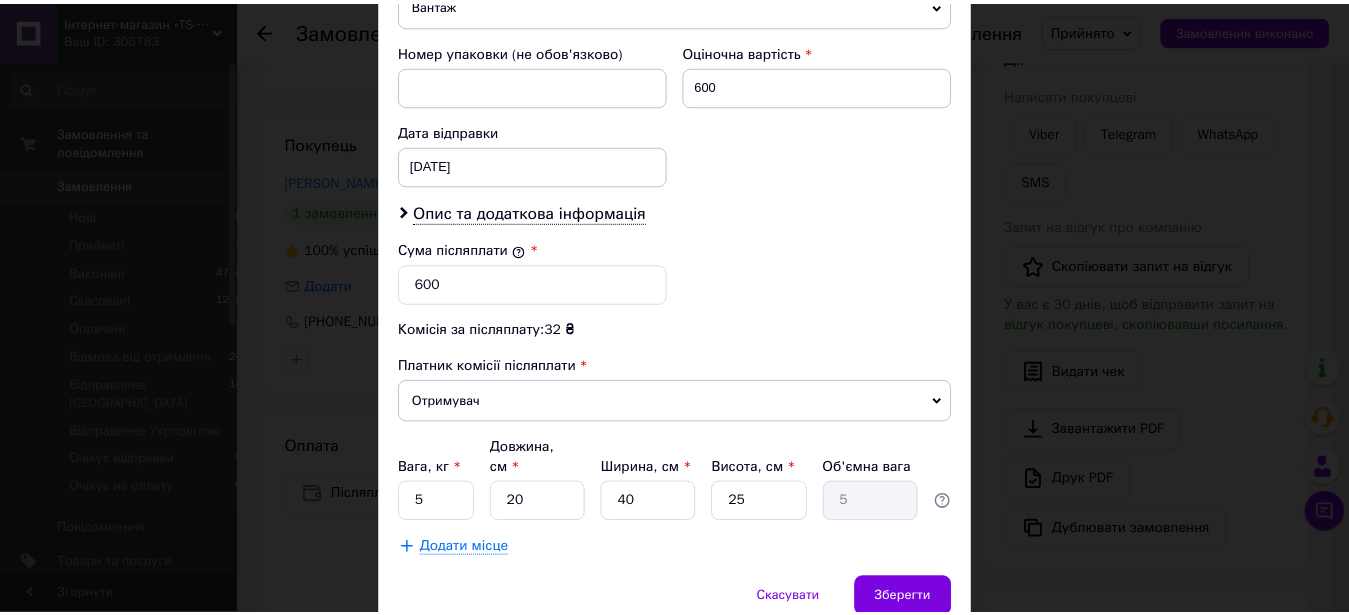 scroll, scrollTop: 911, scrollLeft: 0, axis: vertical 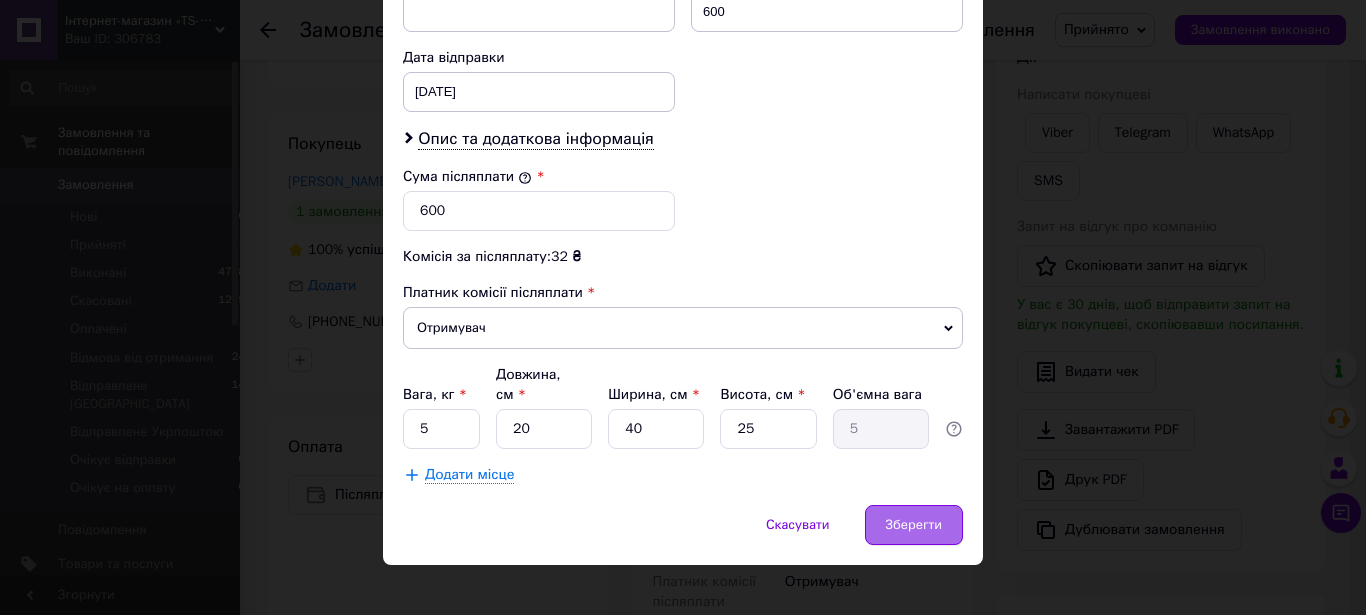type on "[PERSON_NAME]" 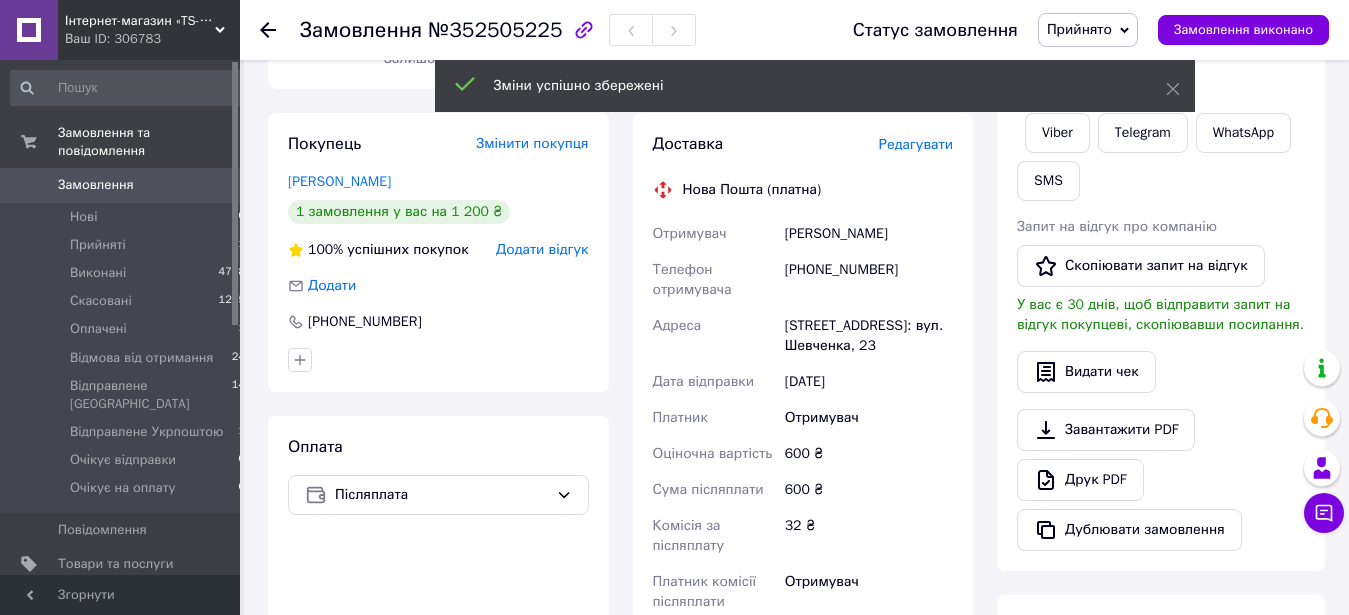 scroll, scrollTop: 612, scrollLeft: 0, axis: vertical 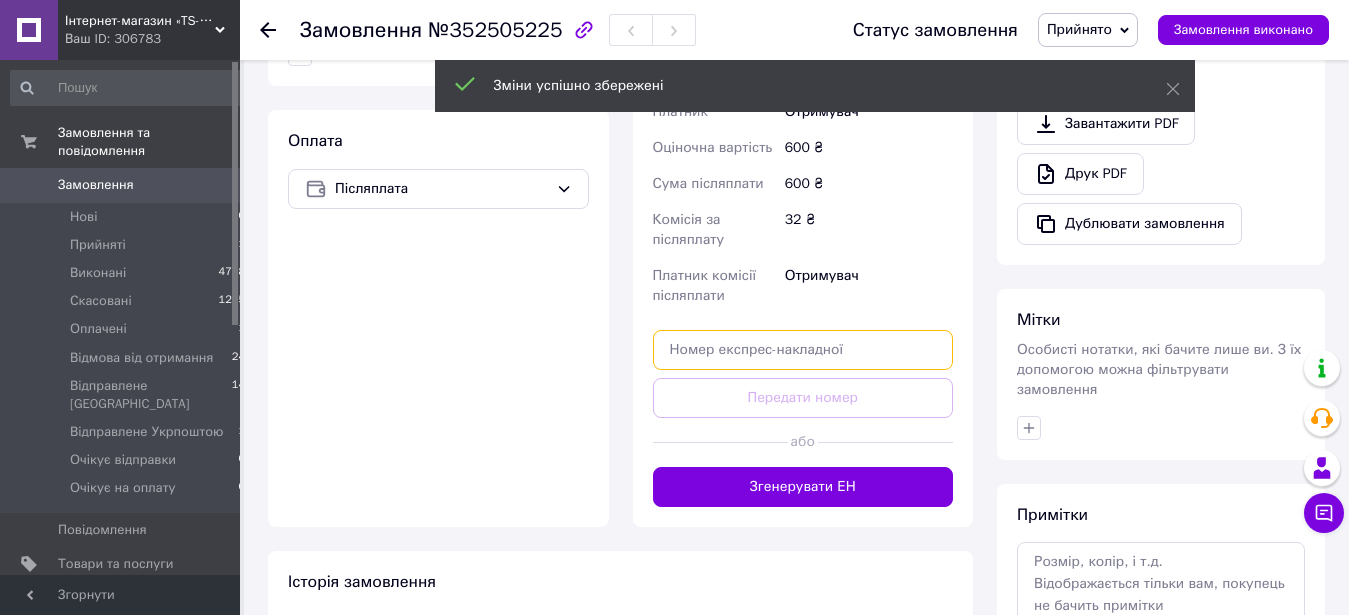 click at bounding box center (803, 350) 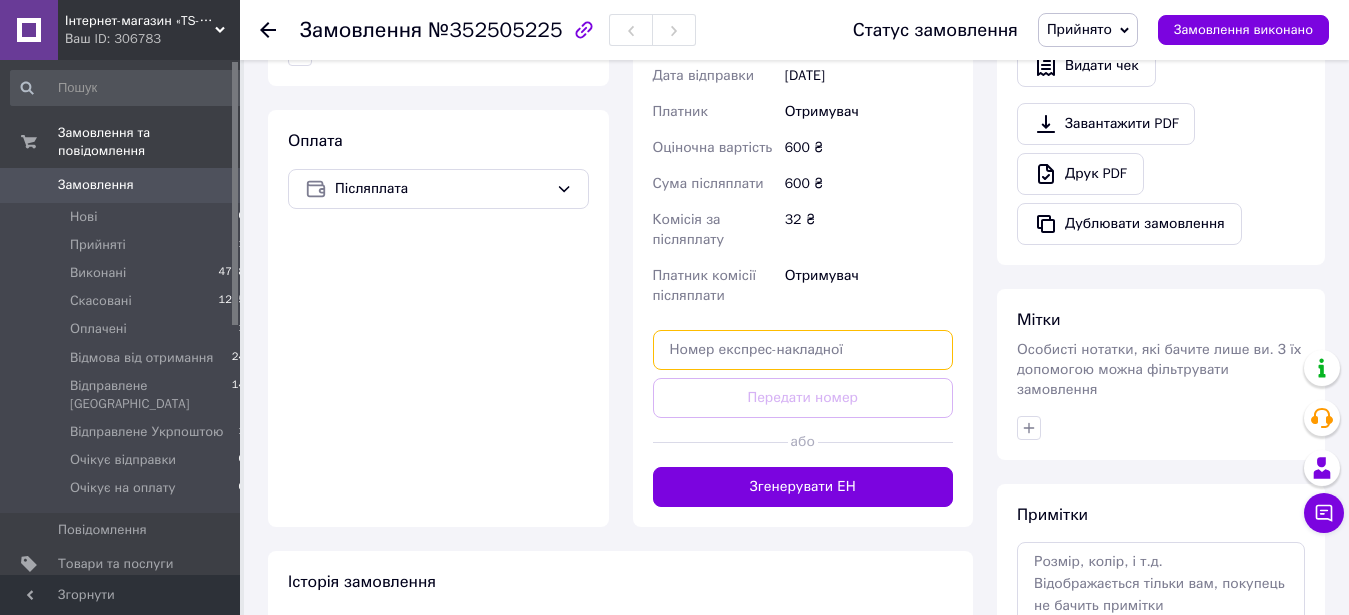 paste on "20451204879813" 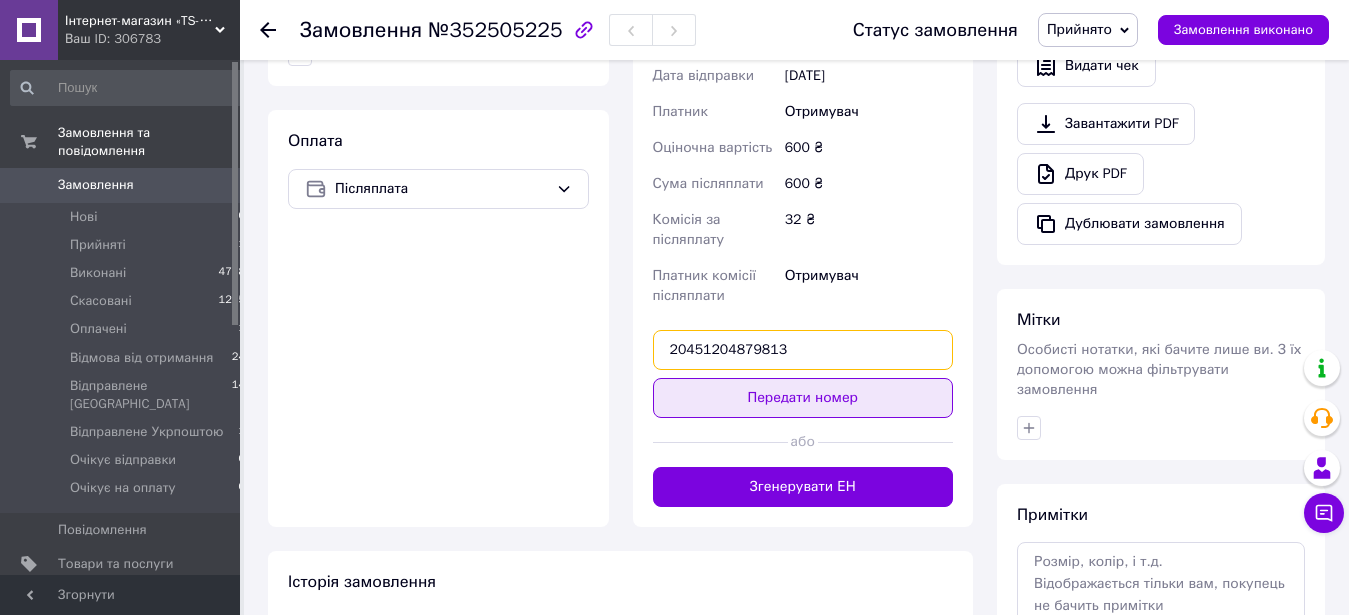 type on "20451204879813" 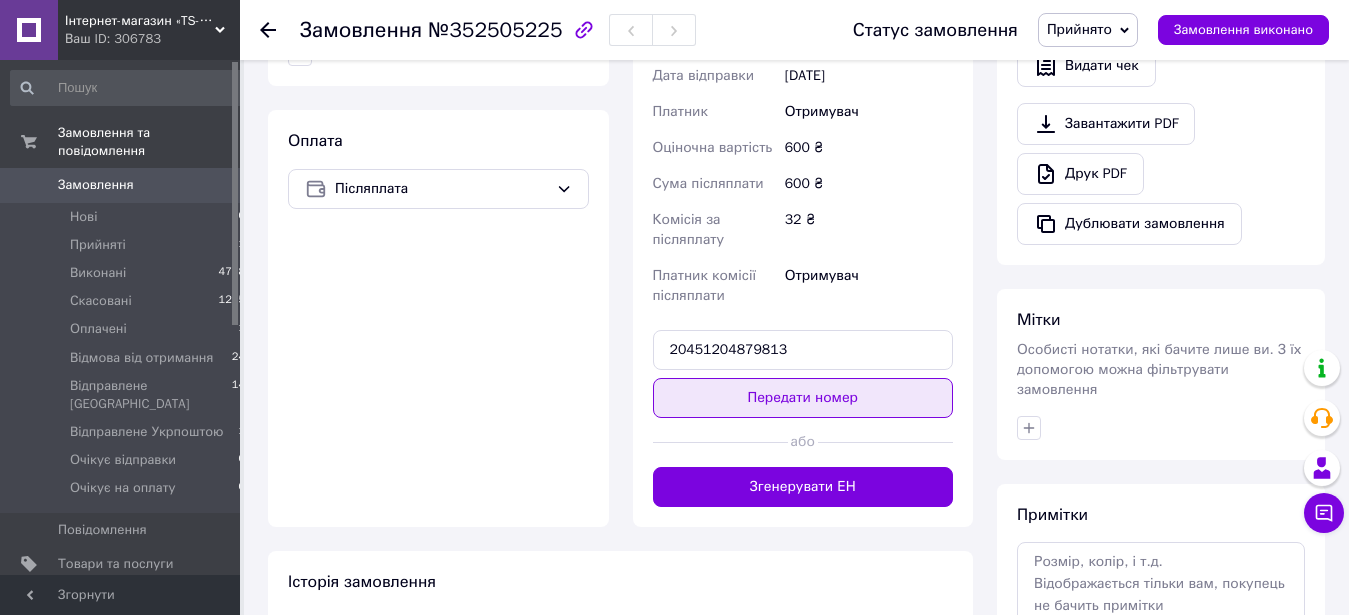 click on "Передати номер" at bounding box center [803, 398] 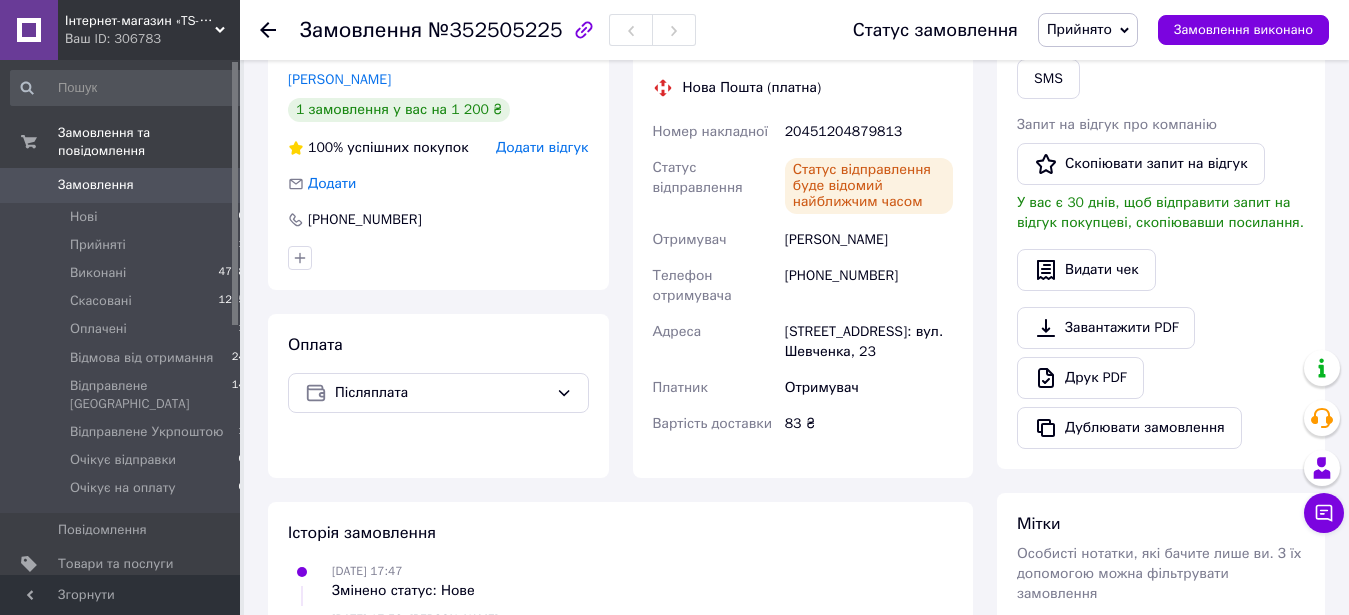 scroll, scrollTop: 102, scrollLeft: 0, axis: vertical 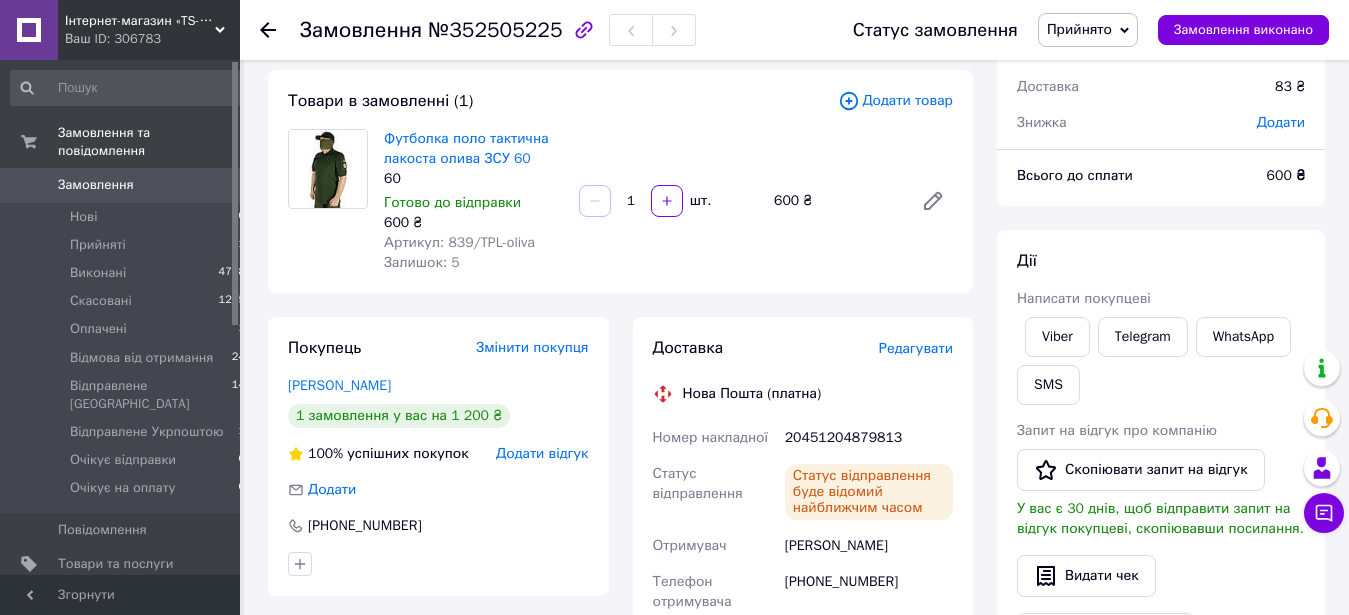 click on "Футболка поло тактична лакоста олива ЗСУ 60 60 Готово до відправки 600 ₴ Артикул: 839/TPL-oliva Залишок: 5 1   шт. 600 ₴" at bounding box center [668, 201] 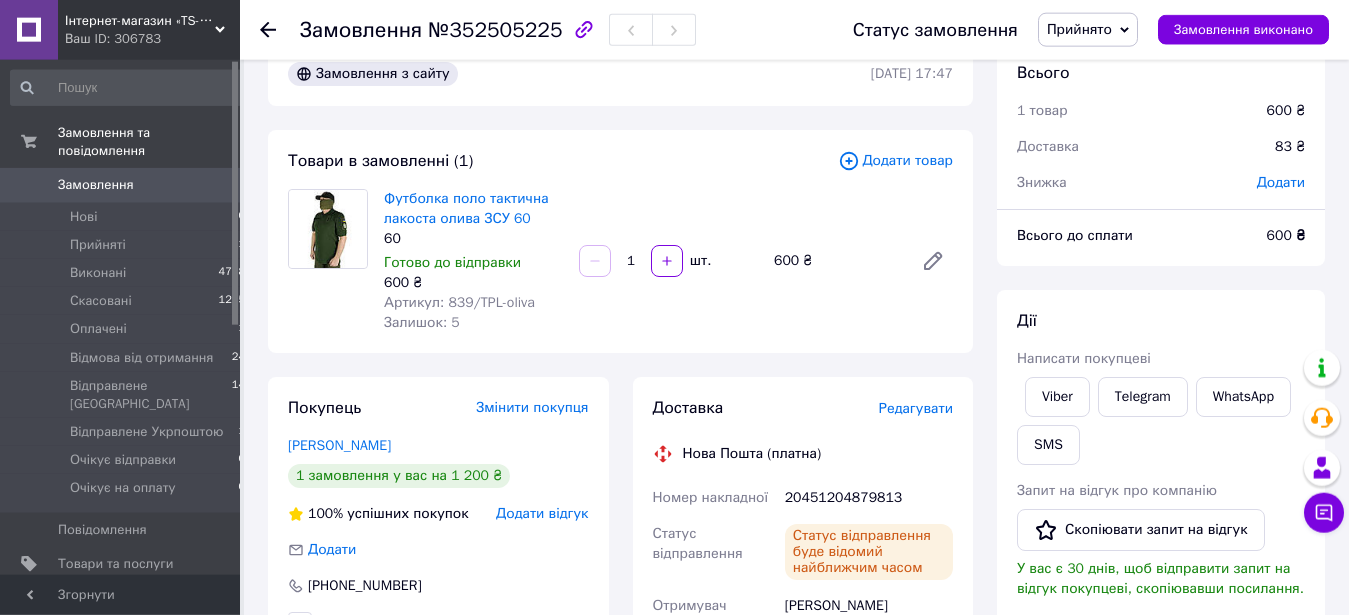 scroll, scrollTop: 0, scrollLeft: 0, axis: both 